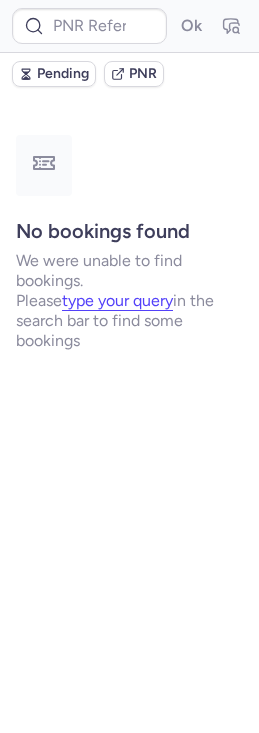 scroll, scrollTop: 0, scrollLeft: 0, axis: both 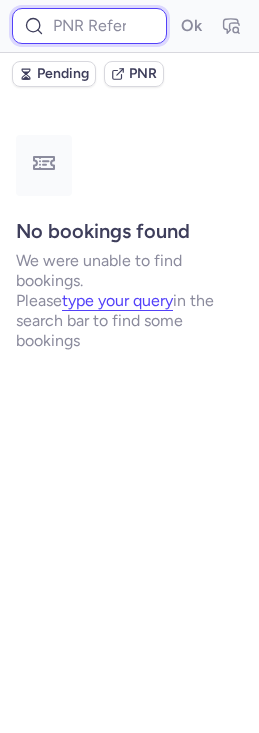 click at bounding box center [89, 26] 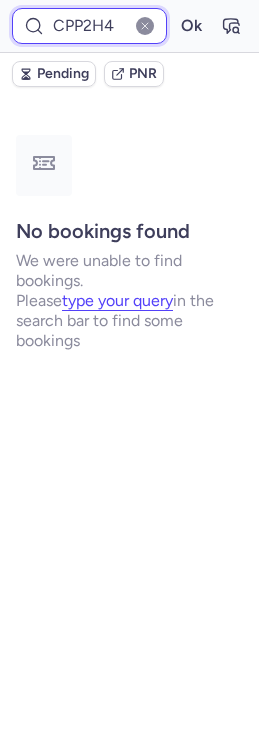 type on "CPP2H4" 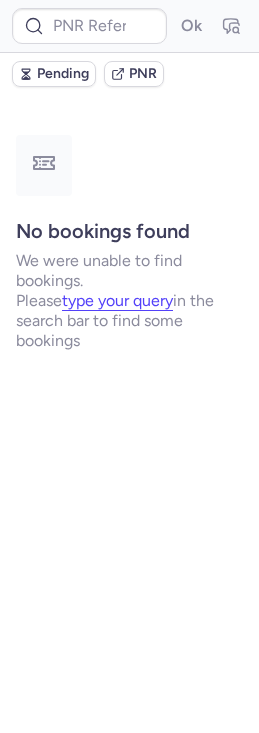 scroll, scrollTop: 0, scrollLeft: 0, axis: both 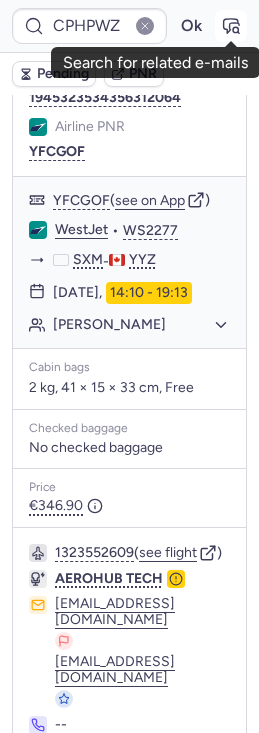 click 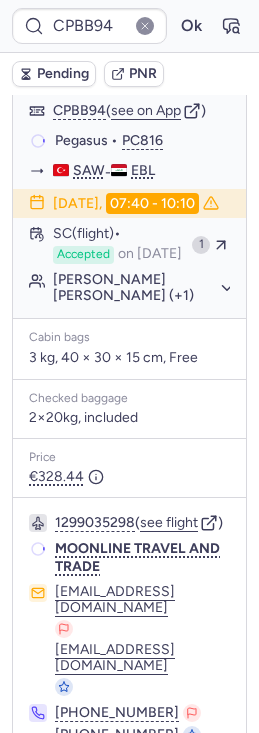 scroll, scrollTop: 360, scrollLeft: 0, axis: vertical 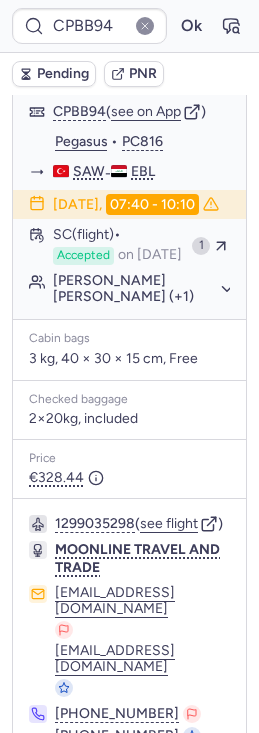 type on "CPEPTG" 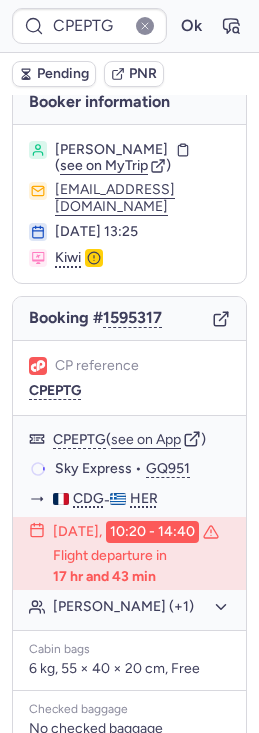 scroll, scrollTop: 0, scrollLeft: 0, axis: both 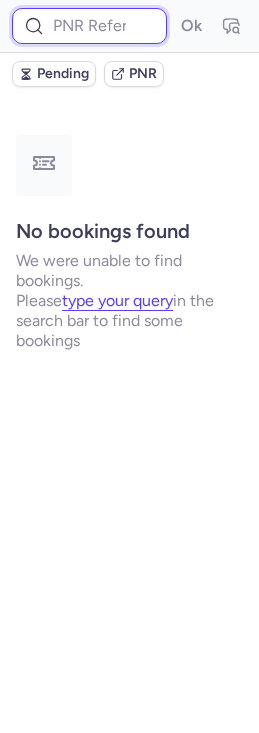click at bounding box center (89, 26) 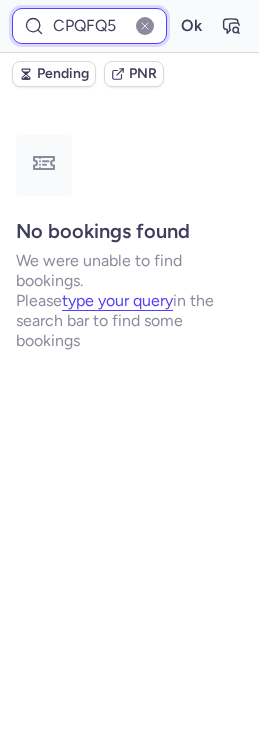 type on "CPQFQ5" 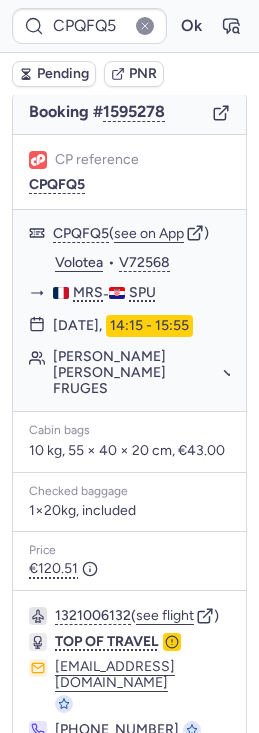 scroll, scrollTop: 309, scrollLeft: 0, axis: vertical 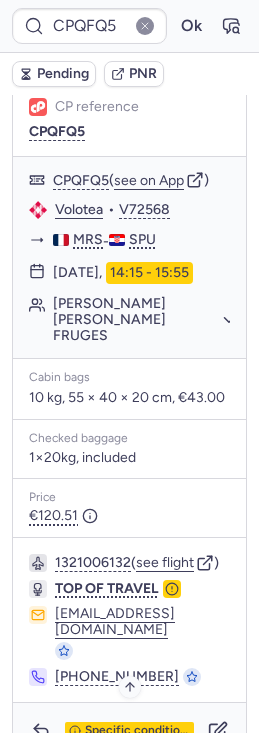 click on "Specific conditions" at bounding box center [137, 731] 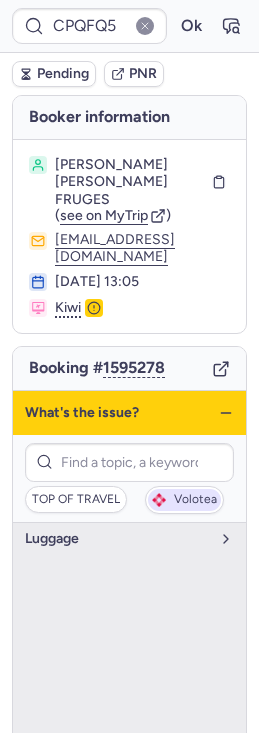scroll, scrollTop: 17, scrollLeft: 0, axis: vertical 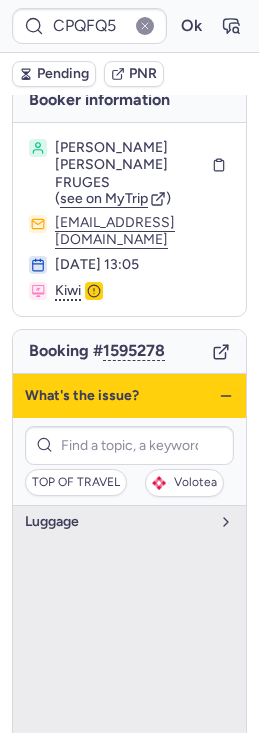 click 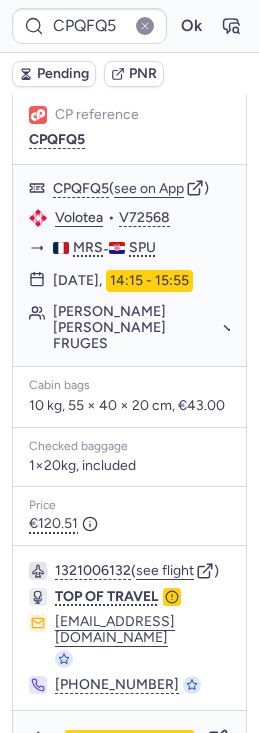 scroll, scrollTop: 309, scrollLeft: 0, axis: vertical 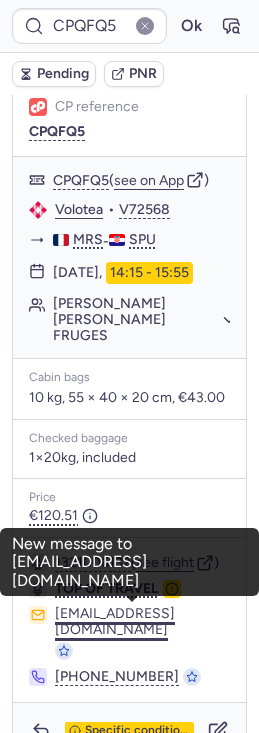 click on "[EMAIL_ADDRESS][DOMAIN_NAME]" at bounding box center (142, 622) 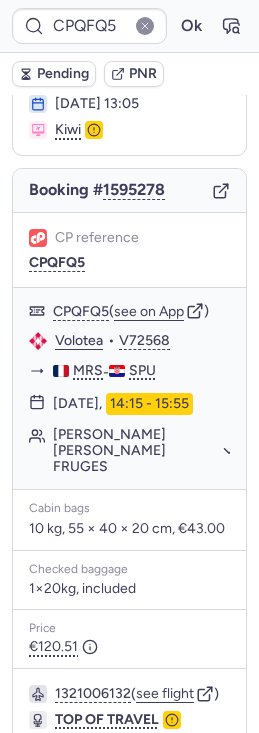scroll, scrollTop: 137, scrollLeft: 0, axis: vertical 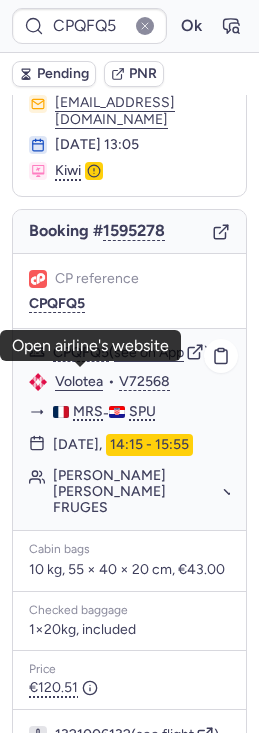 click on "Volotea" 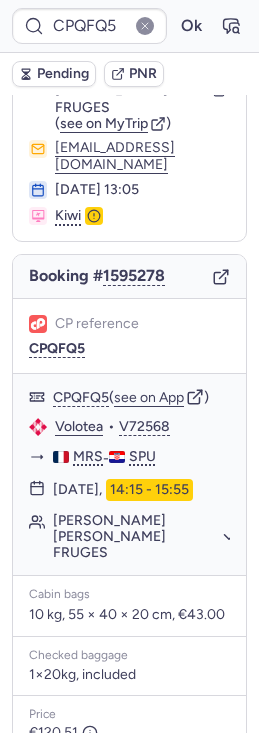scroll, scrollTop: 95, scrollLeft: 0, axis: vertical 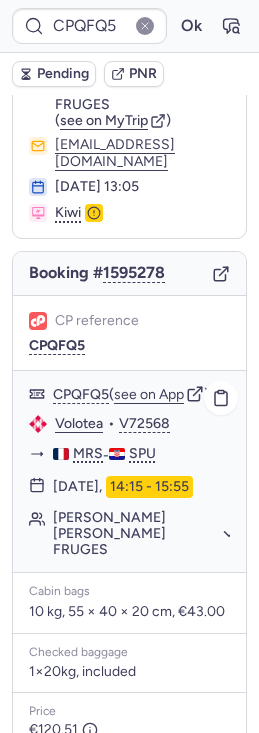 click on "[PERSON_NAME] [PERSON_NAME] FRUGES" 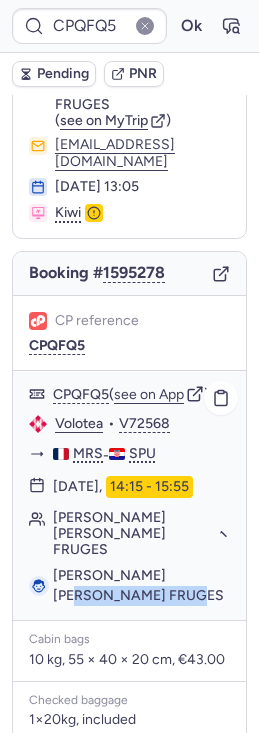 drag, startPoint x: 53, startPoint y: 574, endPoint x: 211, endPoint y: 571, distance: 158.02847 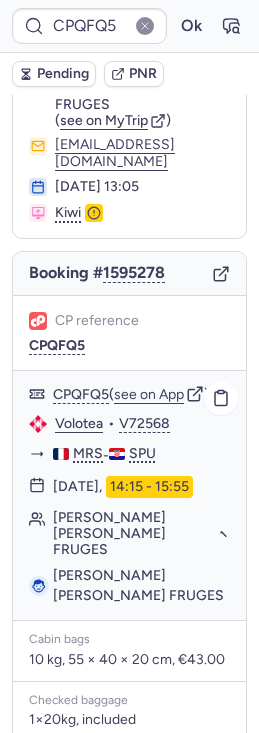 click on "MRS  -  SPU" at bounding box center (141, 454) 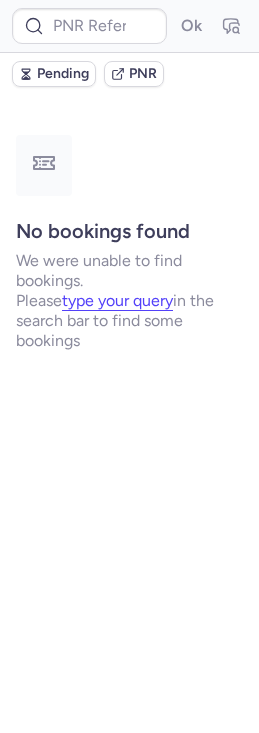 scroll, scrollTop: 0, scrollLeft: 0, axis: both 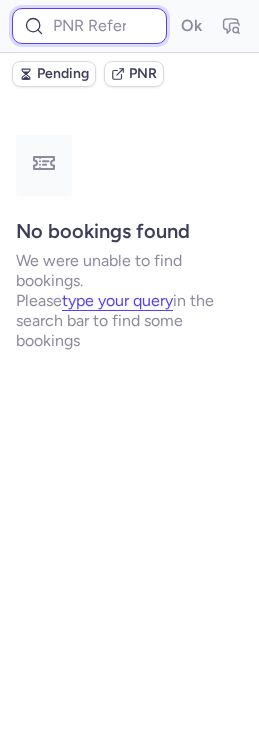click at bounding box center (89, 26) 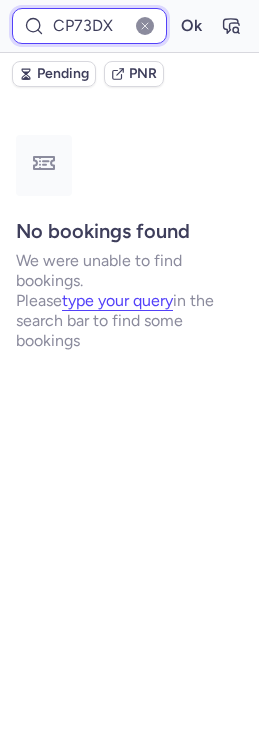 type on "CP73DX" 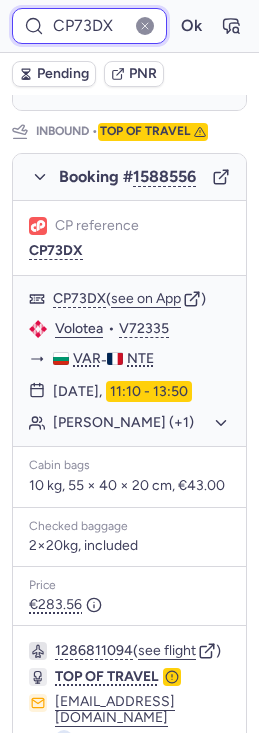scroll, scrollTop: 1278, scrollLeft: 0, axis: vertical 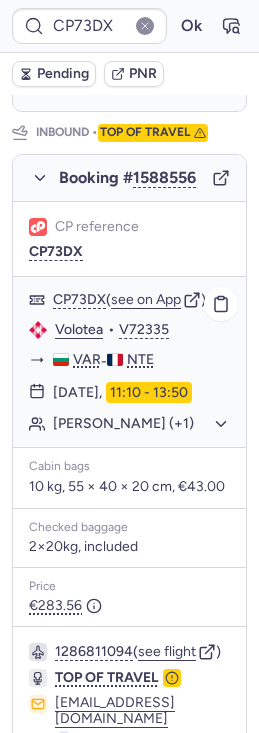 click on "[PERSON_NAME] (+1)" 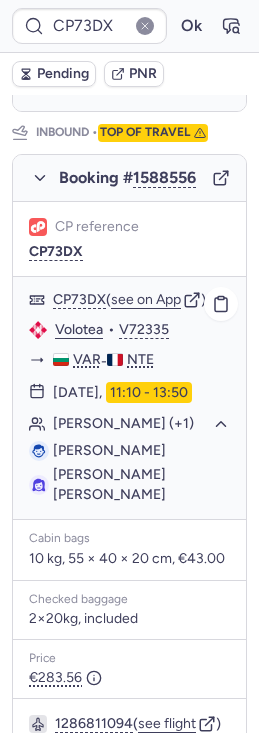 drag, startPoint x: 110, startPoint y: 437, endPoint x: 186, endPoint y: 437, distance: 76 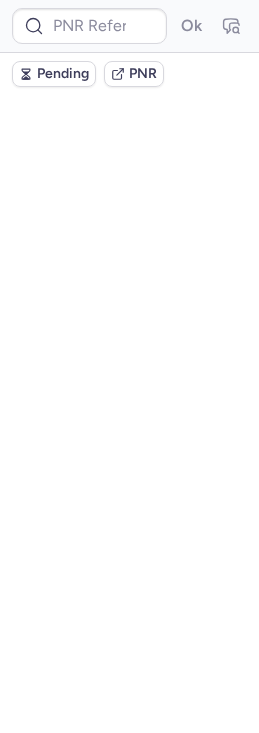 scroll, scrollTop: 0, scrollLeft: 0, axis: both 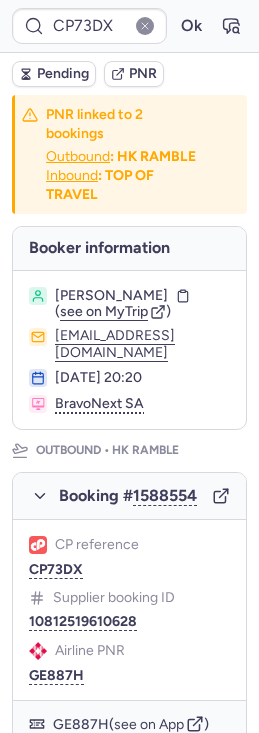 type on "CPXVQM" 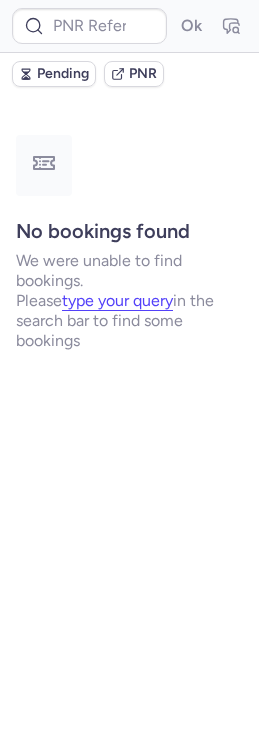 type on "CPA8EI" 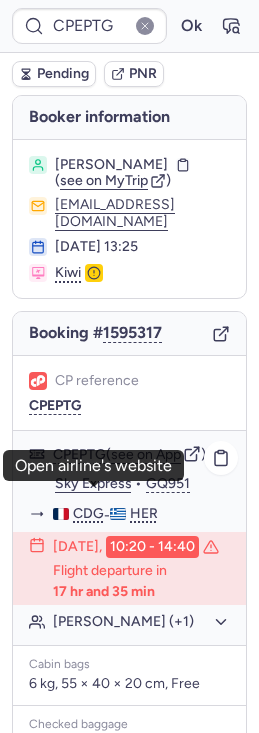 scroll, scrollTop: 431, scrollLeft: 0, axis: vertical 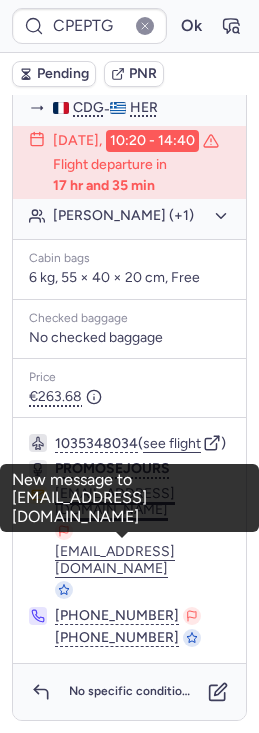 click on "[EMAIL_ADDRESS][DOMAIN_NAME]" at bounding box center [142, 502] 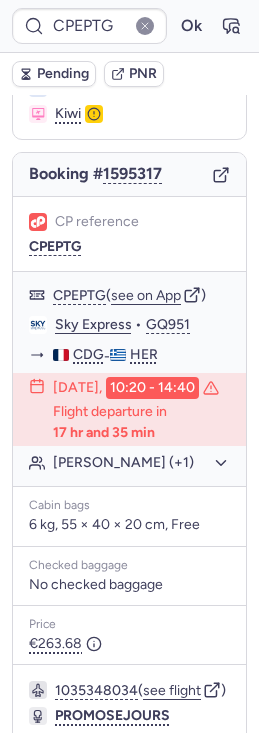 scroll, scrollTop: 143, scrollLeft: 0, axis: vertical 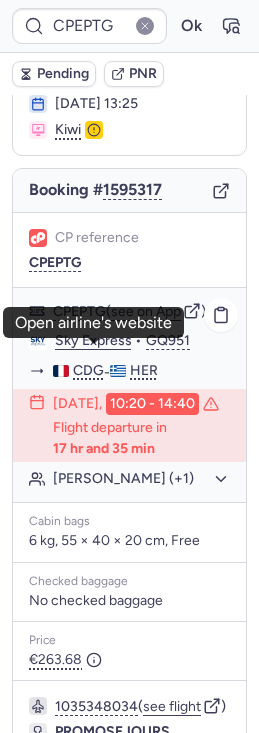 click on "Sky Express" 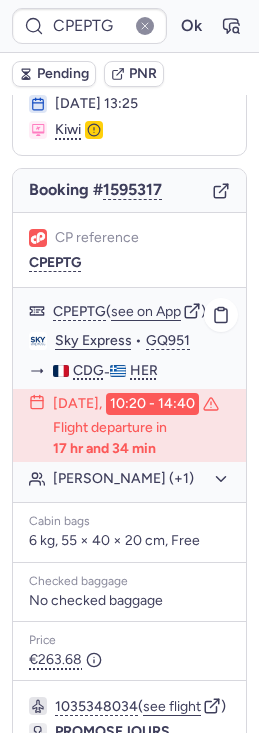 click on "[PERSON_NAME] (+1)" 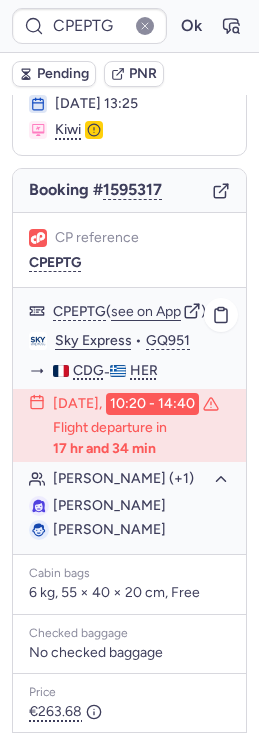 click on "[PERSON_NAME]" at bounding box center (109, 529) 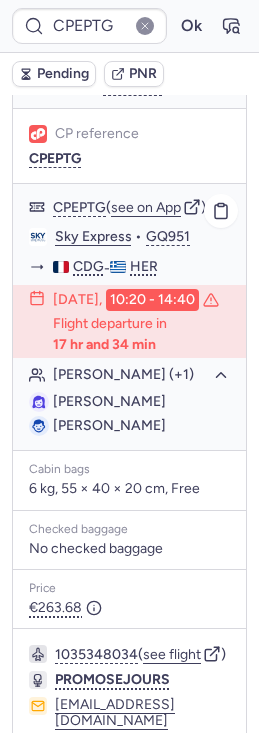 scroll, scrollTop: 483, scrollLeft: 0, axis: vertical 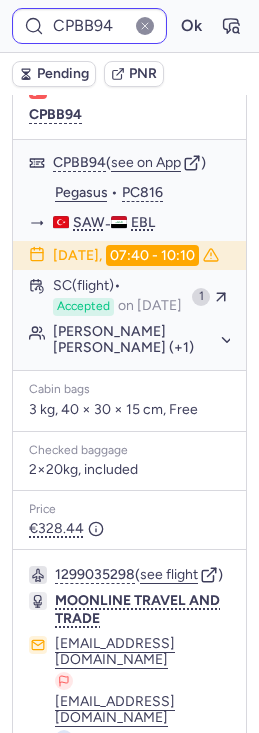 type on "CPQFQ5" 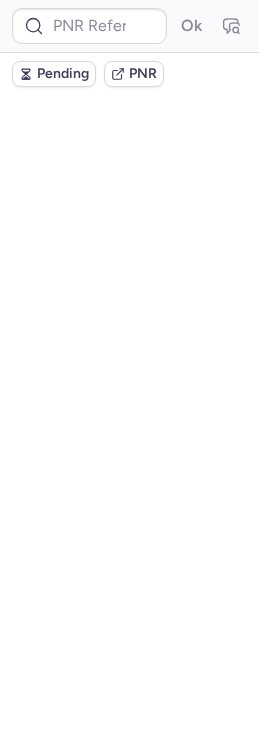 scroll, scrollTop: 0, scrollLeft: 0, axis: both 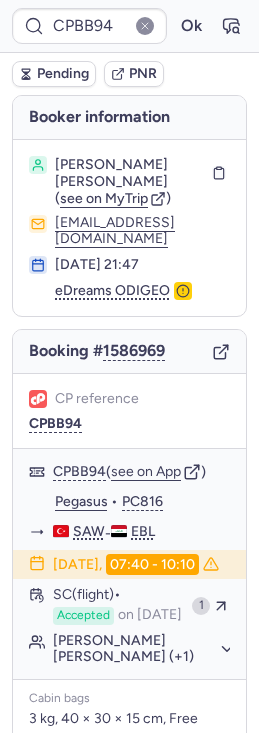 type on "CPQFQ5" 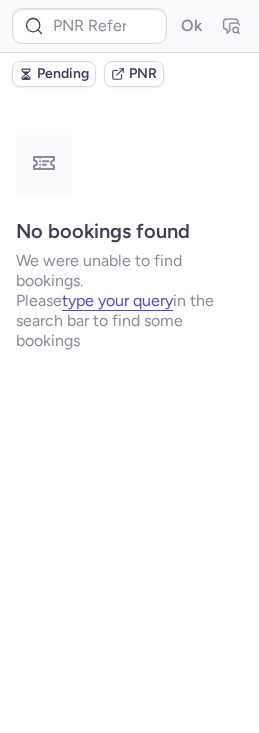 type on "CPBB94" 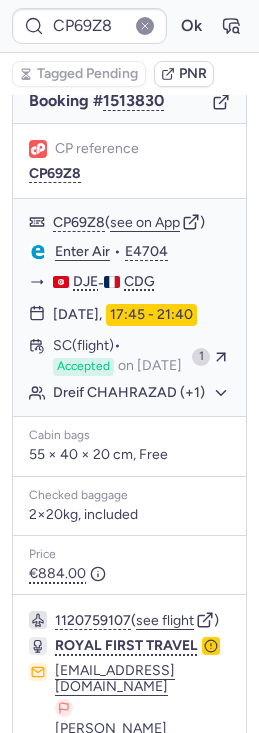 scroll, scrollTop: 448, scrollLeft: 0, axis: vertical 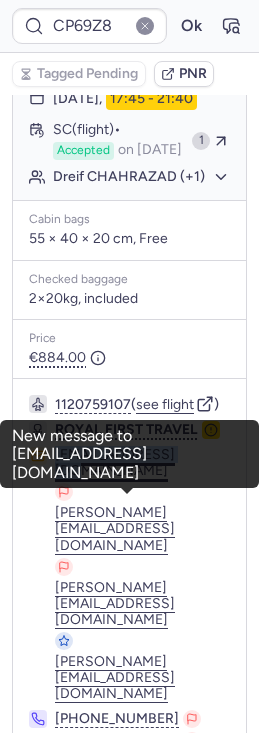 drag, startPoint x: 48, startPoint y: 485, endPoint x: 196, endPoint y: 483, distance: 148.01352 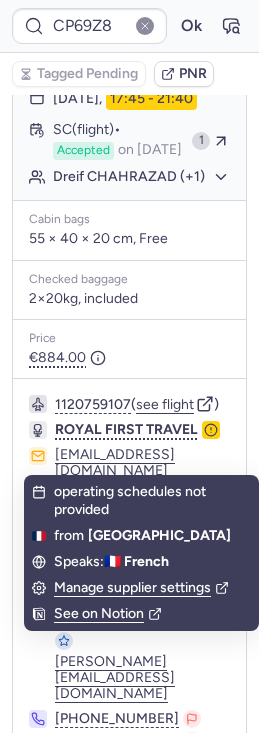 click on "1120759107  ( see flight )  ROYAL FIRST TRAVEL [EMAIL_ADDRESS][DOMAIN_NAME] [PERSON_NAME][EMAIL_ADDRESS][DOMAIN_NAME] [DOMAIN_NAME][EMAIL_ADDRESS][DOMAIN_NAME] [PERSON_NAME][EMAIL_ADDRESS][DOMAIN_NAME] [PHONE_NUMBER] [PHONE_NUMBER] [PHONE_NUMBER]" at bounding box center (129, 583) 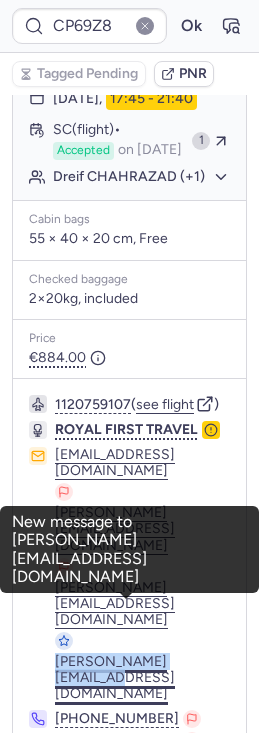 drag, startPoint x: 42, startPoint y: 570, endPoint x: 194, endPoint y: 571, distance: 152.0033 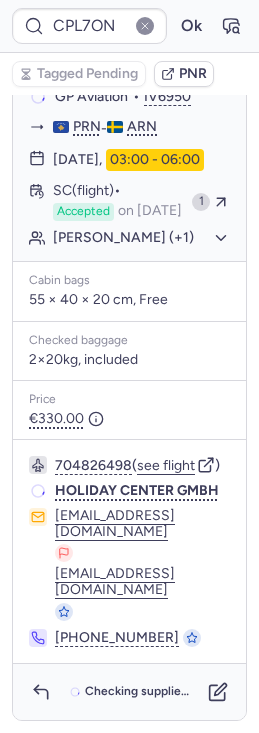 scroll, scrollTop: 393, scrollLeft: 0, axis: vertical 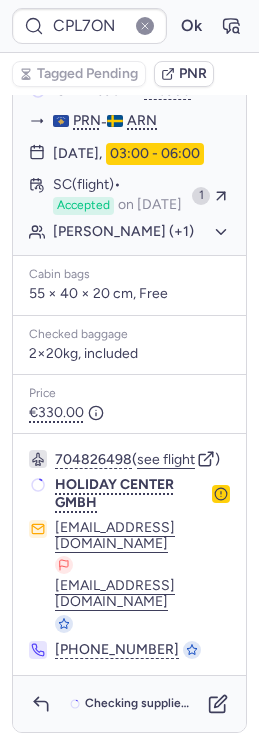 type on "CPNNMX" 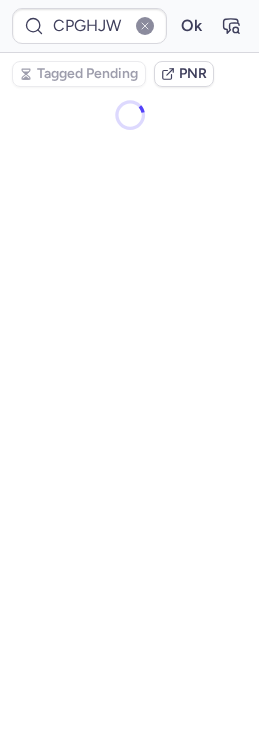 scroll, scrollTop: 0, scrollLeft: 0, axis: both 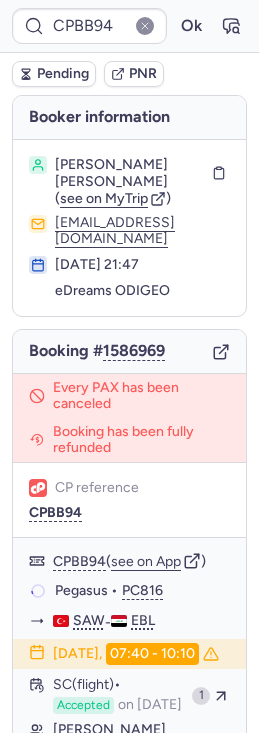 type on "CPA8EI" 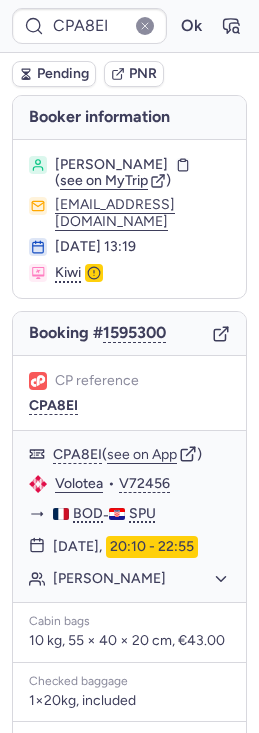 type on "CPBB94" 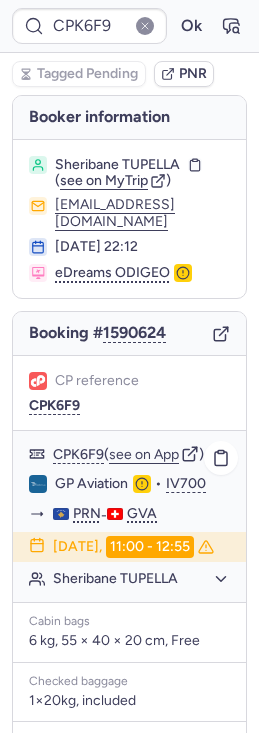 scroll, scrollTop: 296, scrollLeft: 0, axis: vertical 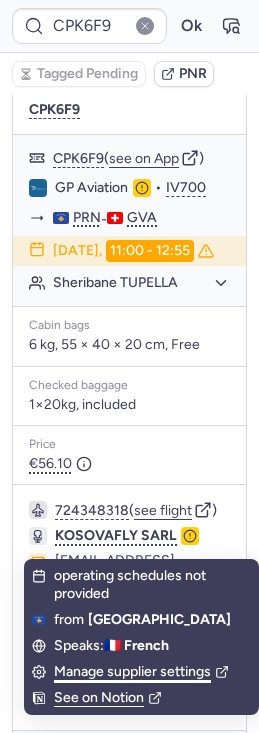click on "Manage supplier settings" at bounding box center (141, 672) 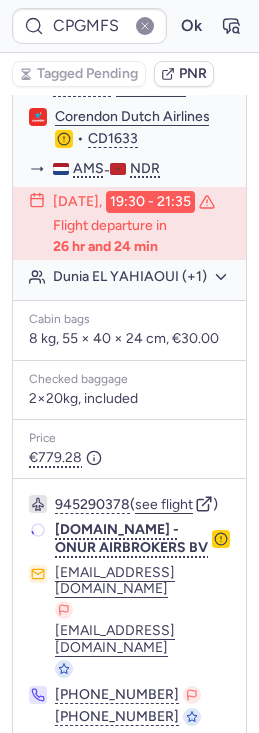 scroll, scrollTop: 379, scrollLeft: 0, axis: vertical 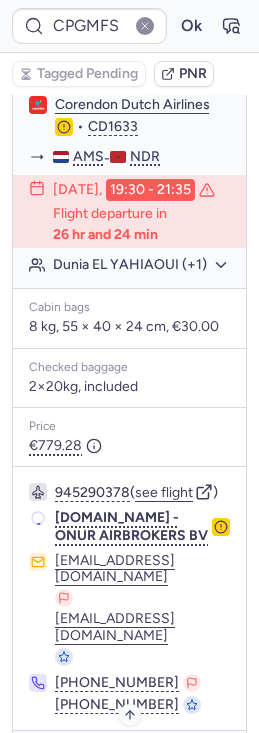 click on "Specific conditions" at bounding box center (137, 759) 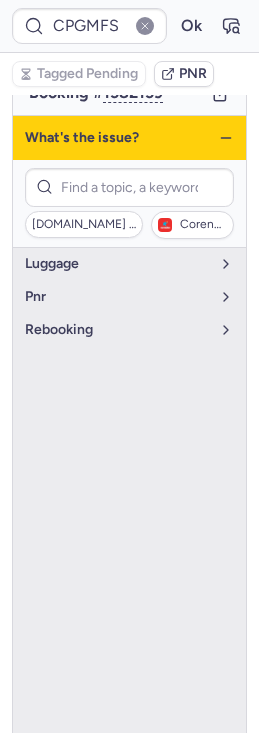 scroll, scrollTop: 239, scrollLeft: 0, axis: vertical 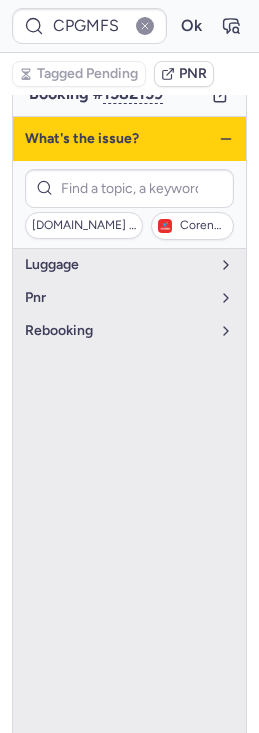 click on "luggage" at bounding box center [117, 265] 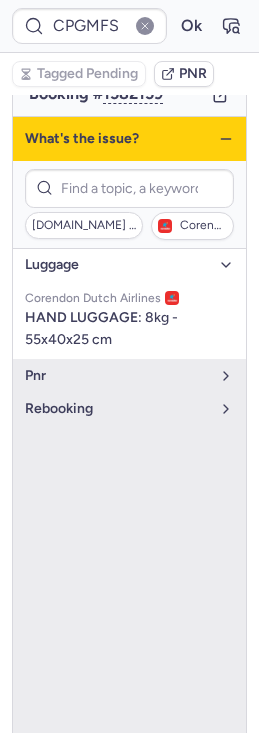 click on "luggage" at bounding box center (117, 265) 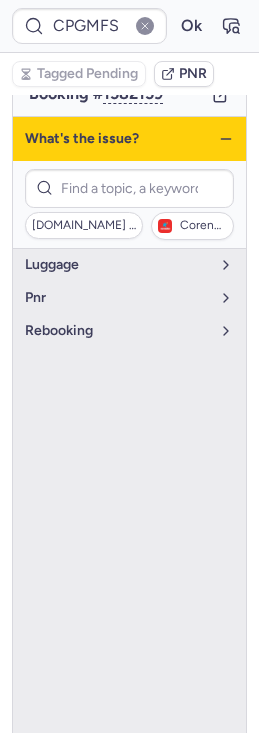 scroll, scrollTop: 136, scrollLeft: 0, axis: vertical 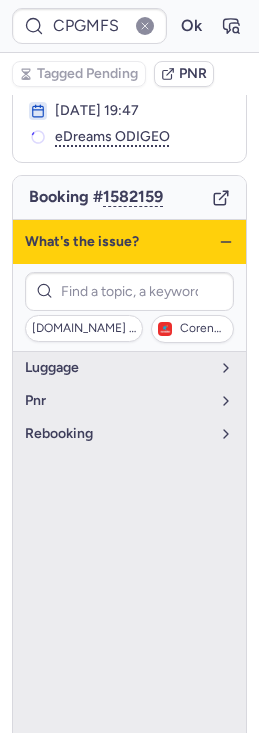 click 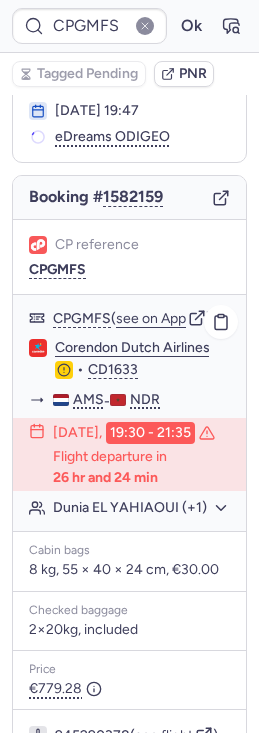 scroll, scrollTop: 379, scrollLeft: 0, axis: vertical 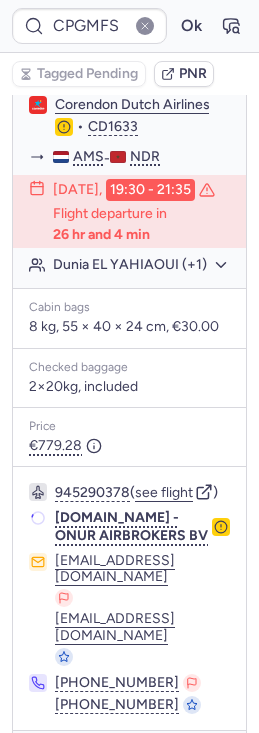 type on "CPAGTV" 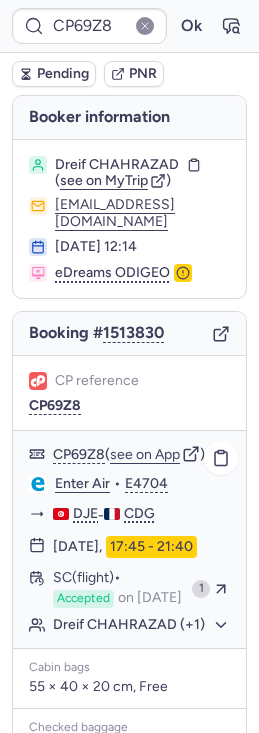 scroll, scrollTop: 142, scrollLeft: 0, axis: vertical 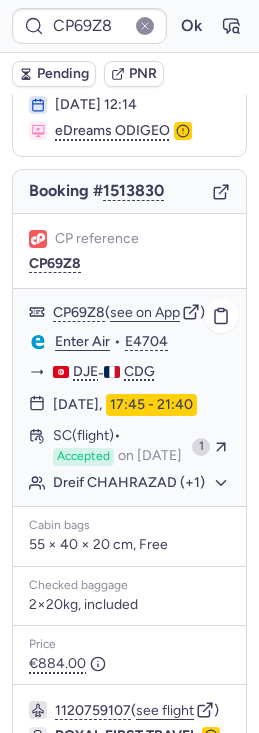 click on "Dreif CHAHRAZAD (+1)" 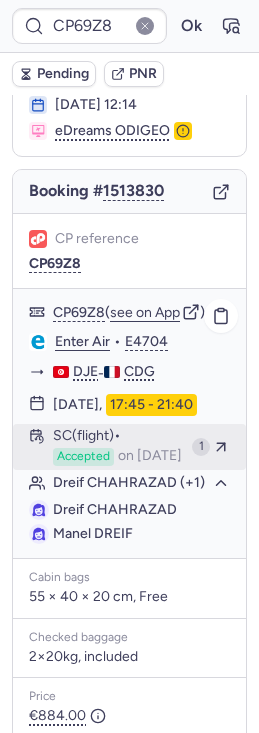 type on "CPBB94" 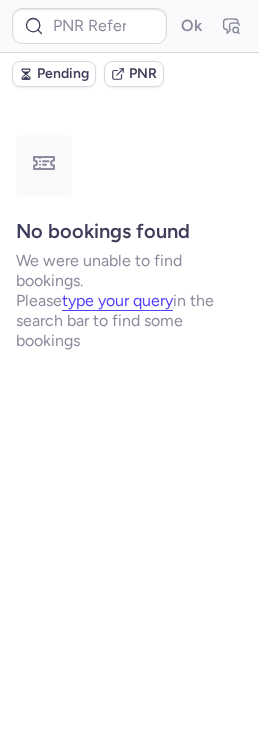 scroll, scrollTop: 0, scrollLeft: 0, axis: both 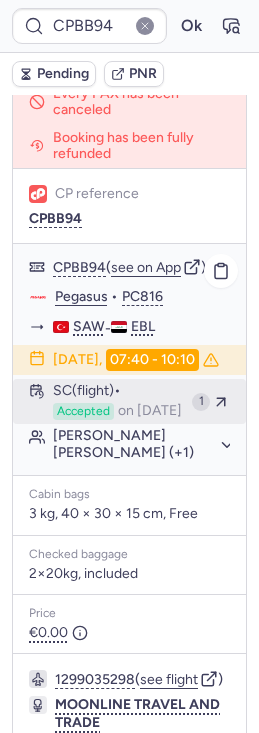 click on "SC   (flight)  Accepted  on [DATE]" at bounding box center [118, 402] 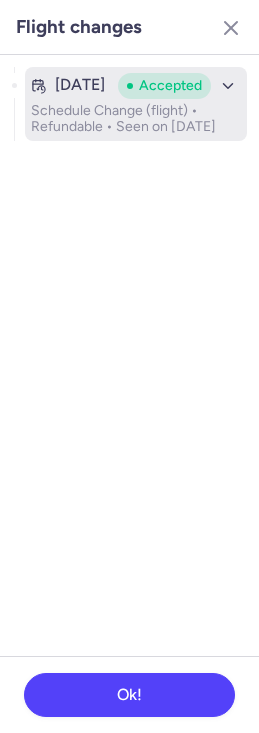 click on "Schedule Change (flight) • Refundable • Seen on [DATE]" at bounding box center (136, 119) 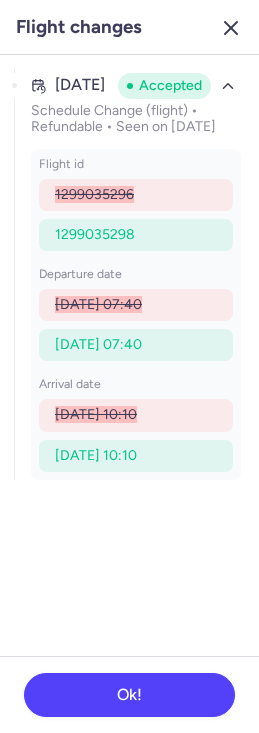 click 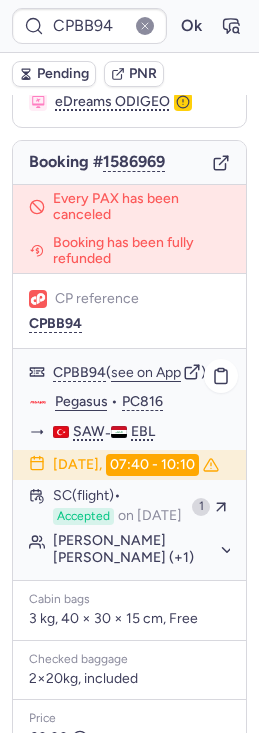 scroll, scrollTop: 276, scrollLeft: 0, axis: vertical 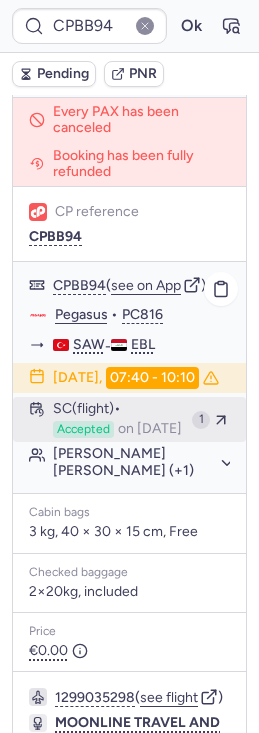 click on "SC   (flight)  Accepted  on [DATE]" at bounding box center (118, 420) 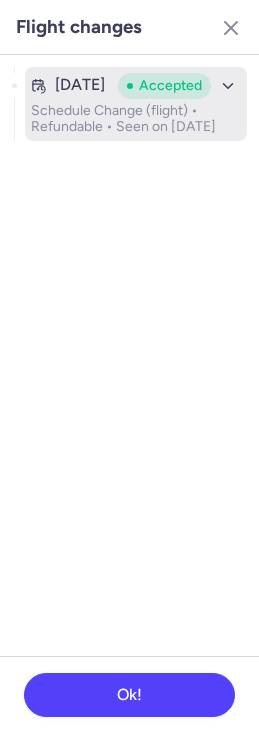 click on "Accepted" at bounding box center [179, 86] 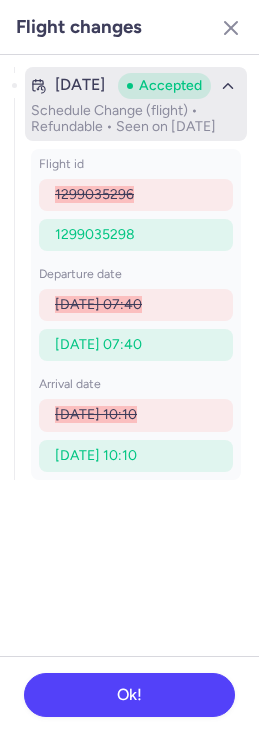click at bounding box center (228, 86) 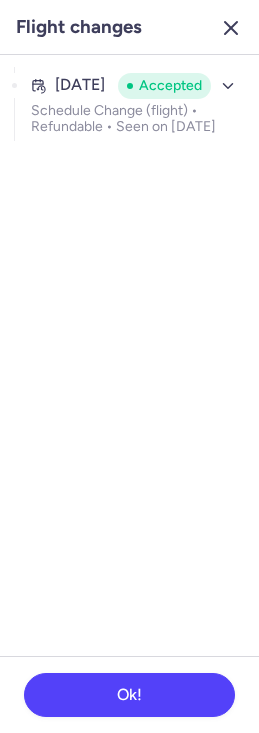 click 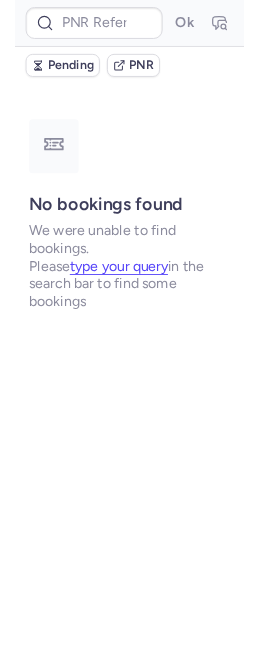 scroll, scrollTop: 0, scrollLeft: 0, axis: both 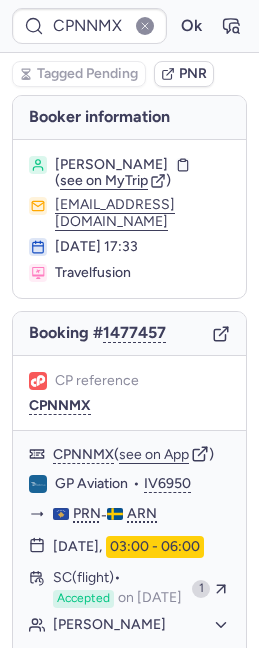 type on "CPAGTV" 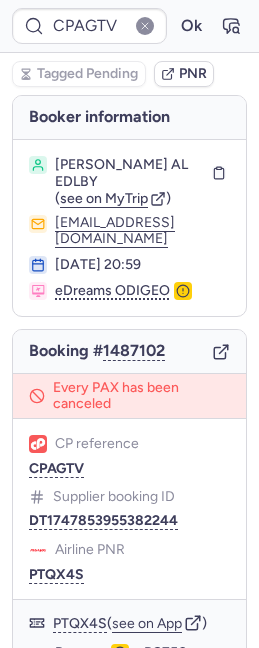 click at bounding box center [145, 26] 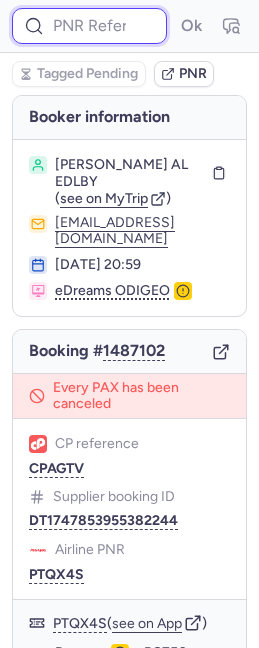 click at bounding box center [89, 26] 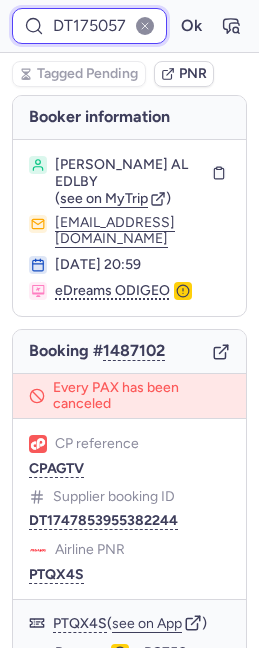 scroll, scrollTop: 0, scrollLeft: 91, axis: horizontal 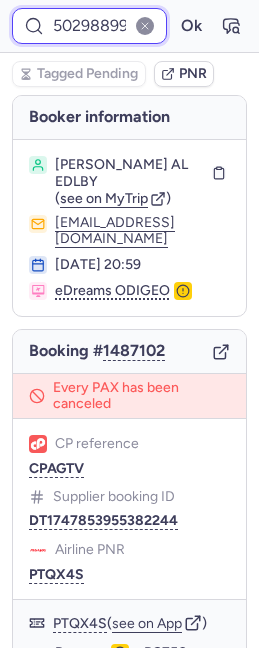 type on "DT1750572350298899" 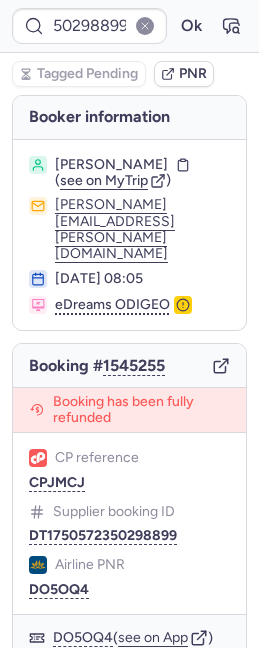 scroll, scrollTop: 0, scrollLeft: 0, axis: both 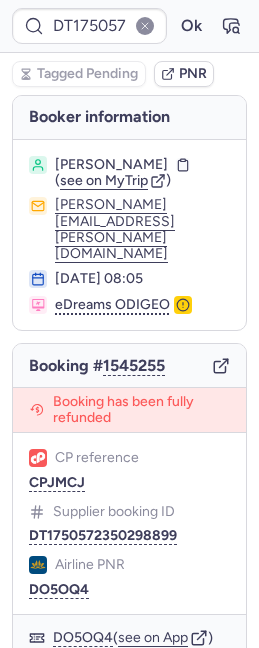click at bounding box center [145, 26] 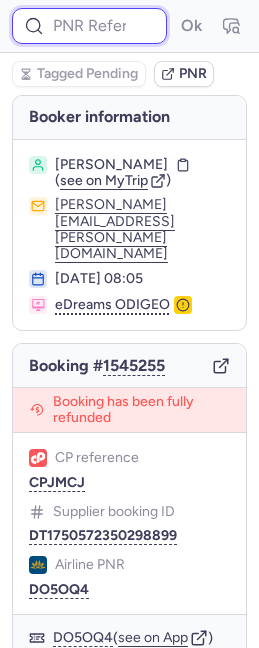 click at bounding box center [89, 26] 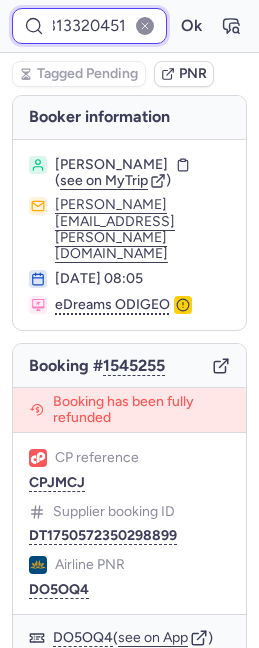 scroll, scrollTop: 0, scrollLeft: 85, axis: horizontal 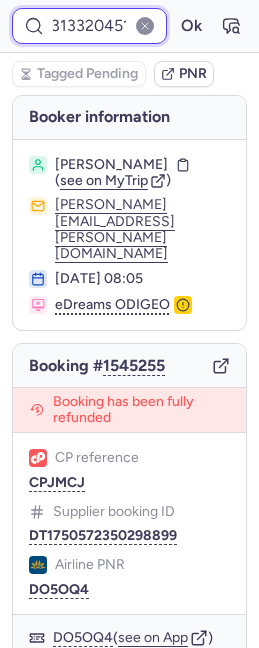 click on "Ok" at bounding box center (191, 26) 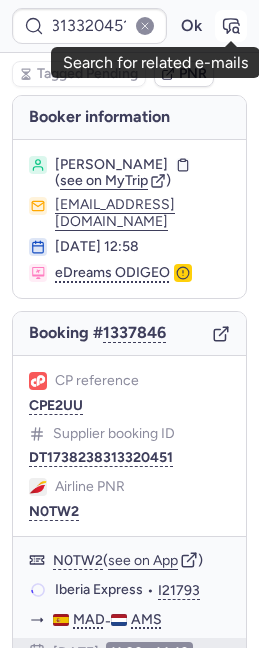 click 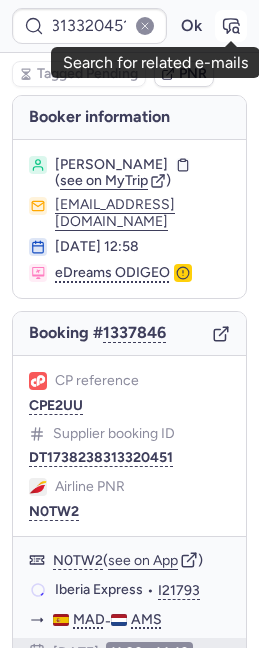 scroll, scrollTop: 0, scrollLeft: 0, axis: both 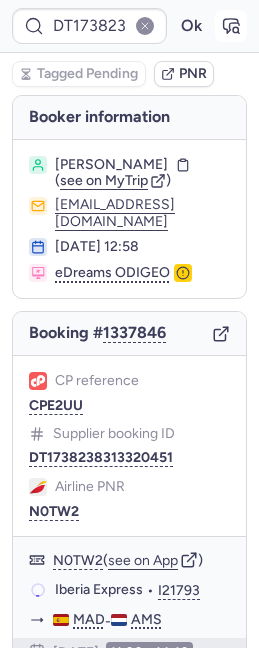 type on "CPAGTV" 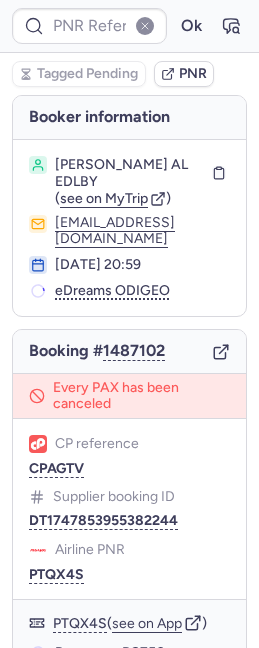 type on "CPE2UU" 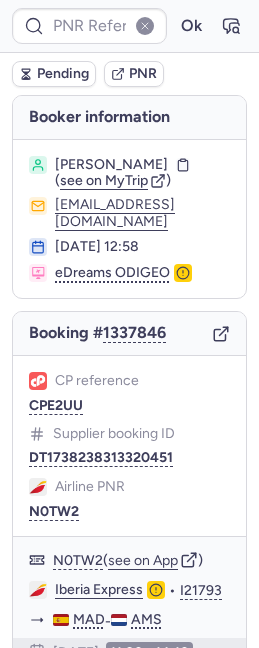type on "DT1738238313320451" 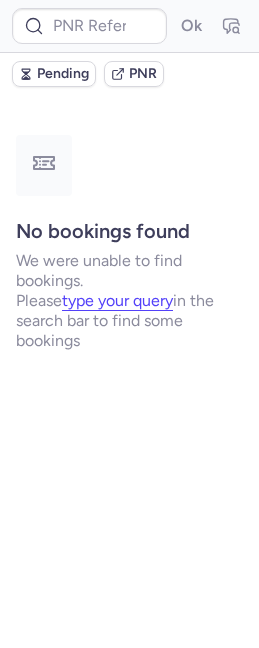type on "DT1738238313320451" 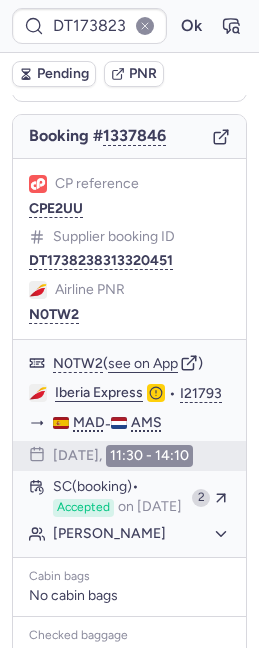 scroll, scrollTop: 212, scrollLeft: 0, axis: vertical 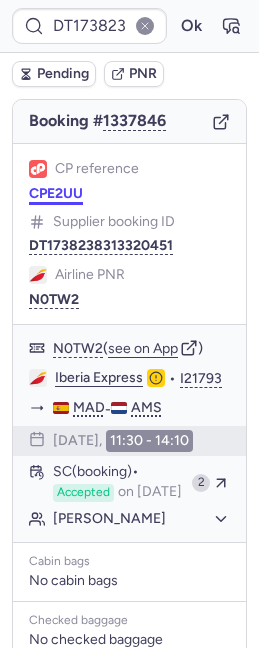 click on "CPE2UU" at bounding box center [56, 194] 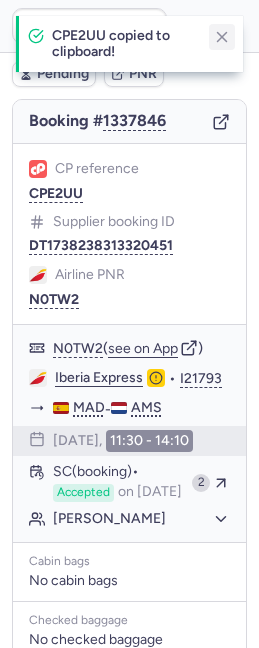 click 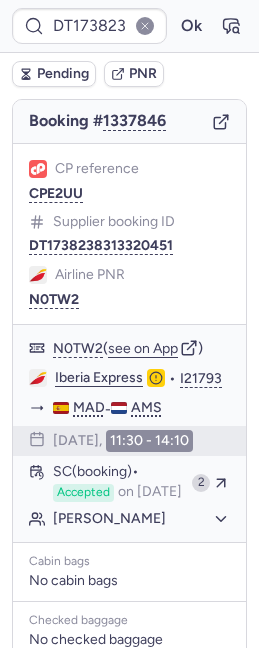 click at bounding box center [145, 26] 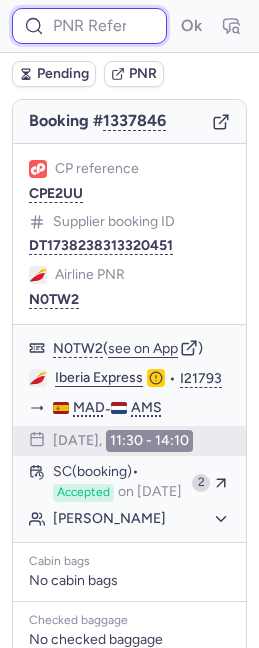 click at bounding box center [89, 26] 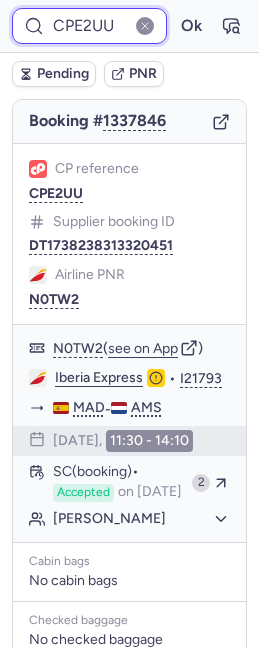type on "CPE2UU" 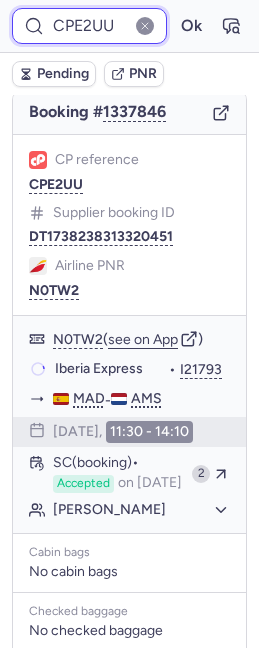 scroll, scrollTop: 212, scrollLeft: 0, axis: vertical 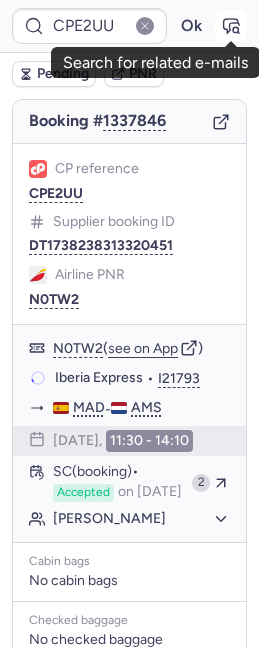 click 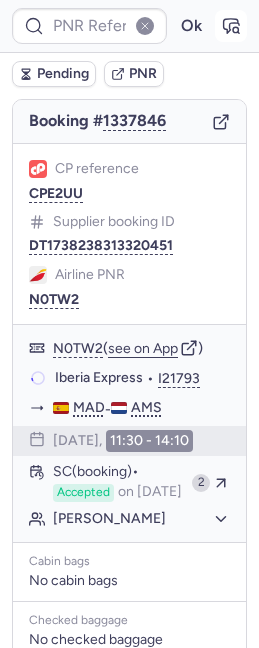type on "CPE2UU" 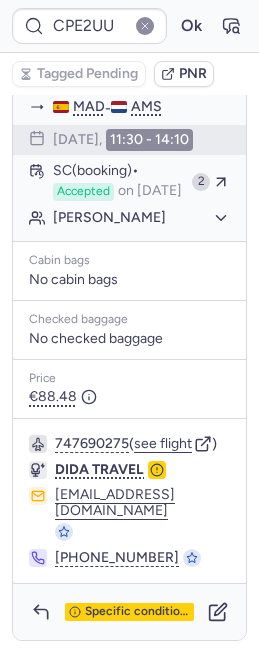 scroll, scrollTop: 429, scrollLeft: 0, axis: vertical 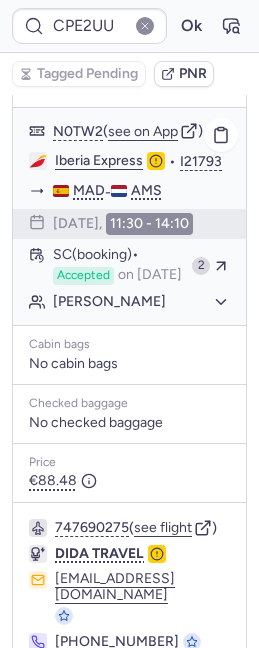 click on "[PERSON_NAME]" 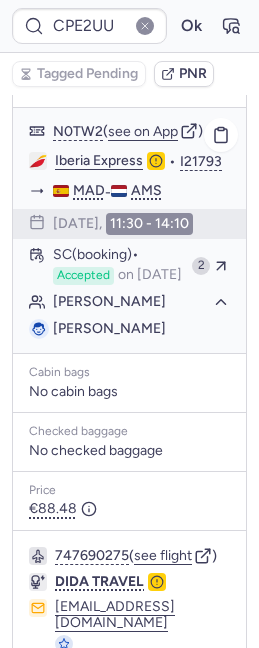 click on "[PERSON_NAME]" 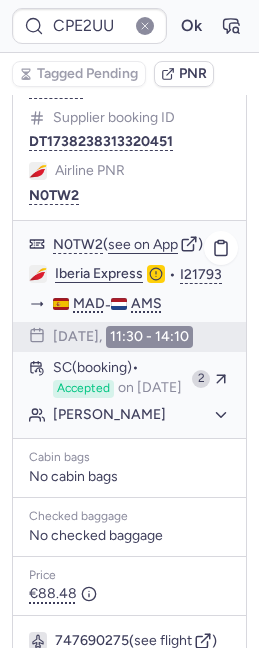 scroll, scrollTop: 315, scrollLeft: 0, axis: vertical 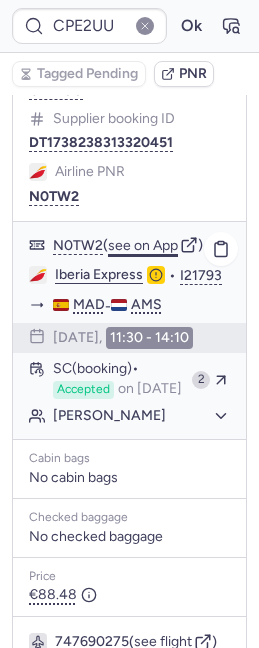 click on "see on App" 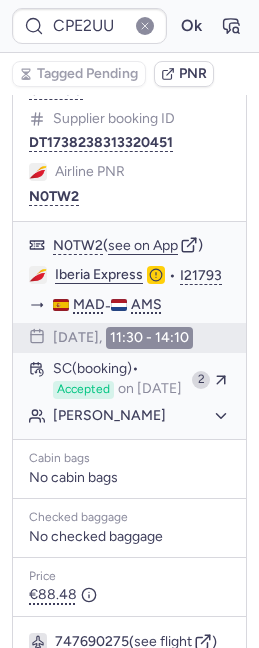 scroll, scrollTop: 513, scrollLeft: 0, axis: vertical 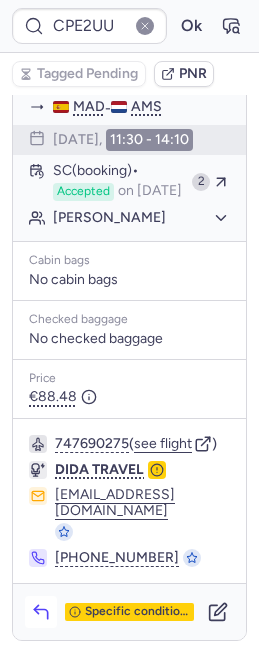 click 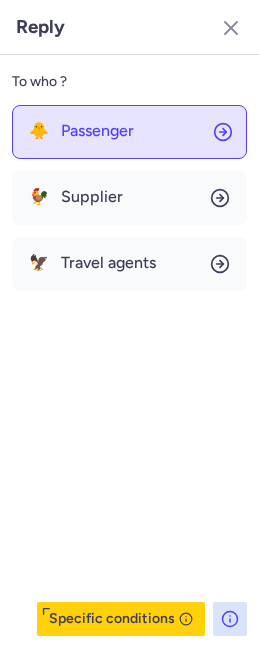click on "🐥 Passenger" 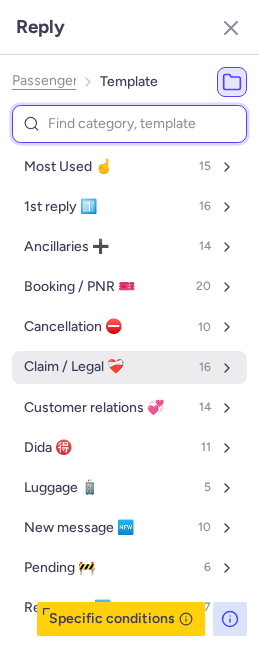 scroll, scrollTop: 110, scrollLeft: 0, axis: vertical 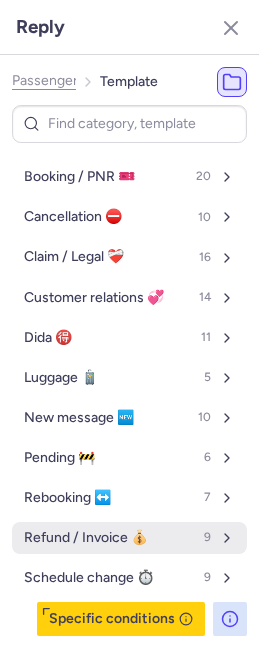 click on "Refund / Invoice 💰" at bounding box center [86, 538] 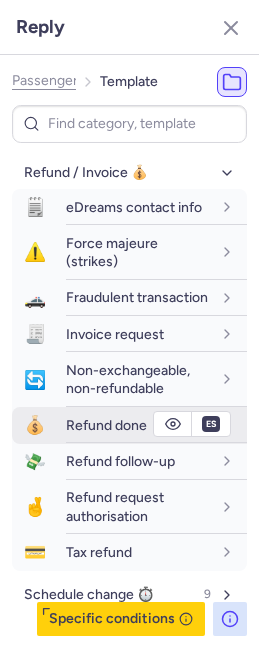 click on "Refund done" at bounding box center (106, 425) 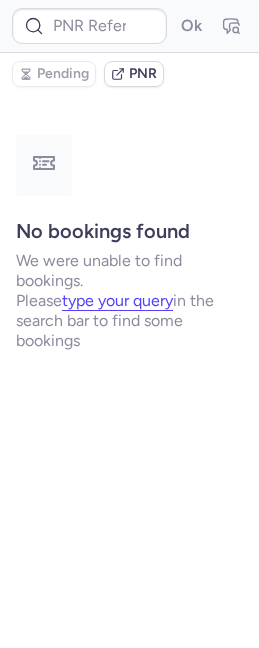 scroll, scrollTop: 0, scrollLeft: 0, axis: both 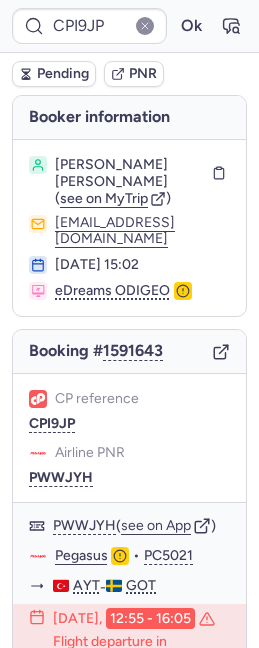 type on "CP69Z8" 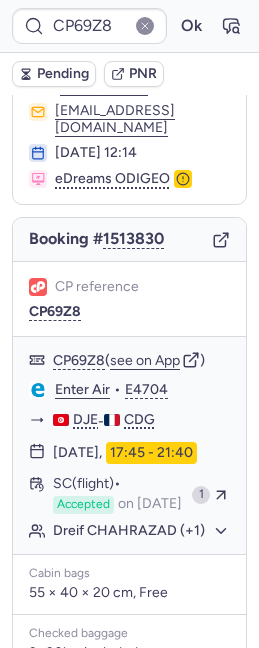 scroll, scrollTop: 95, scrollLeft: 0, axis: vertical 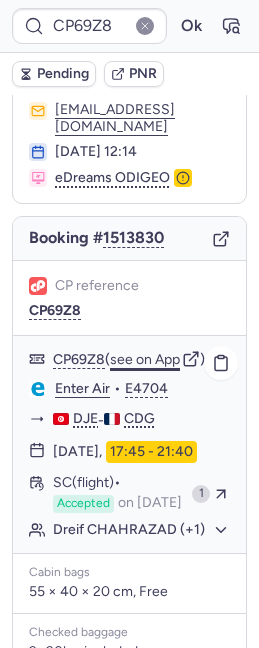 click on "see on App" 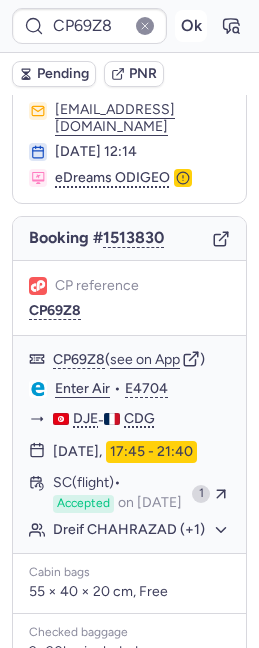 click on "Ok" at bounding box center (191, 26) 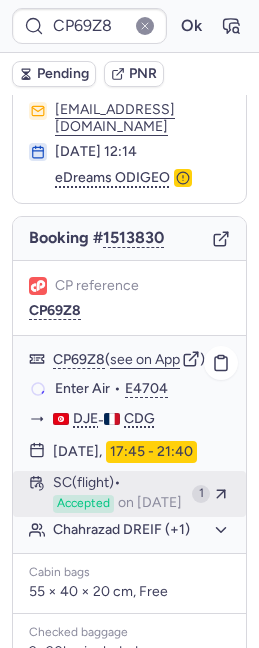 scroll, scrollTop: 174, scrollLeft: 0, axis: vertical 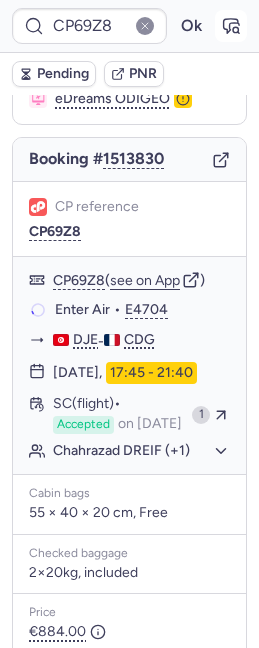 click 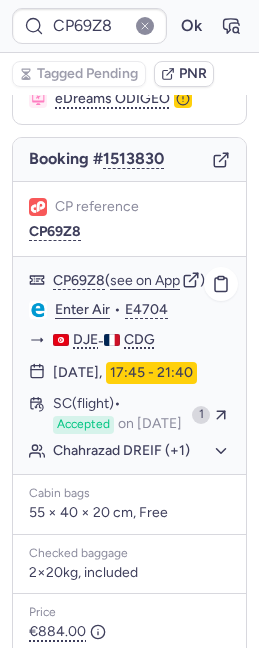 scroll, scrollTop: 533, scrollLeft: 0, axis: vertical 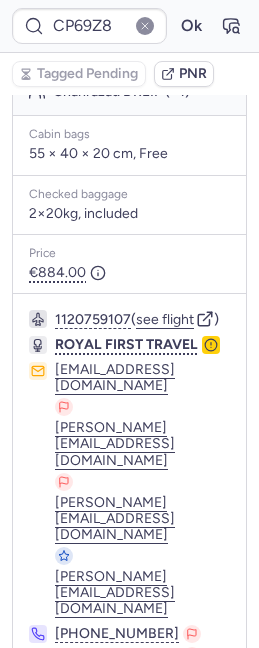 click 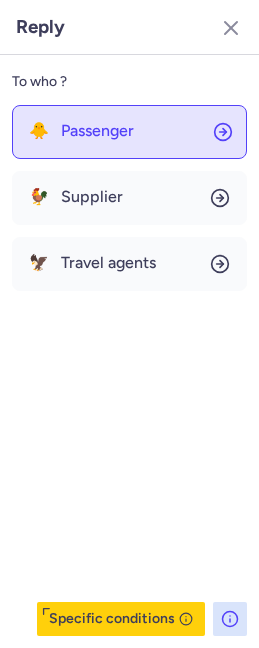click on "🐥 Passenger" 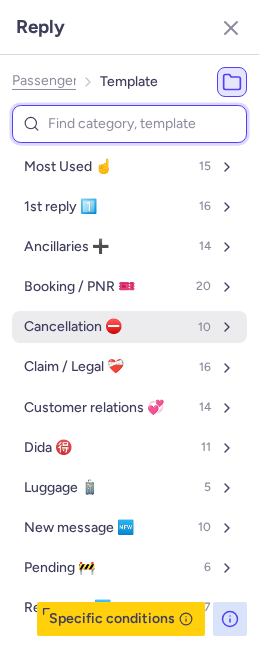 scroll, scrollTop: 16, scrollLeft: 0, axis: vertical 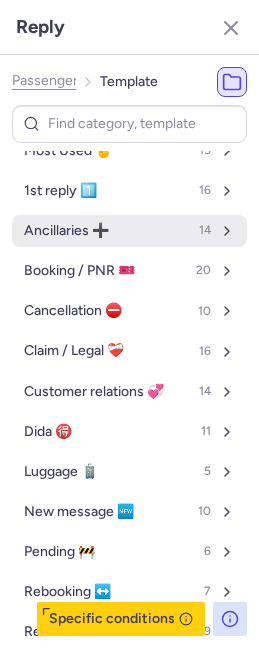click on "Ancillaries ➕" at bounding box center (66, 231) 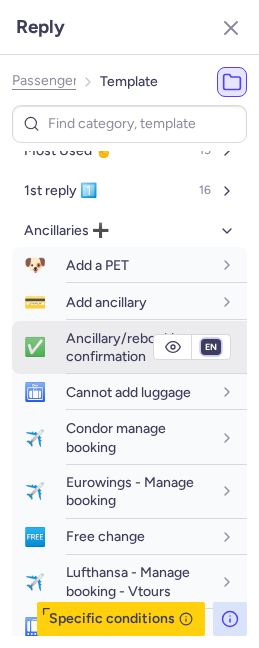 click on "fr en de nl pt es it ru" at bounding box center [211, 347] 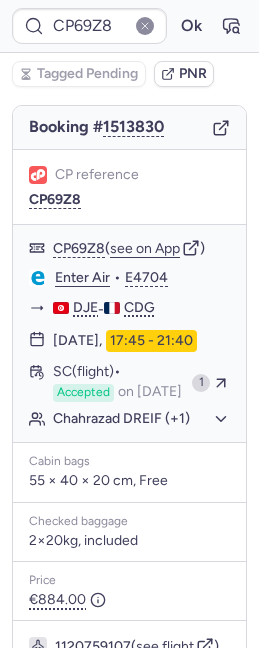 scroll, scrollTop: 0, scrollLeft: 0, axis: both 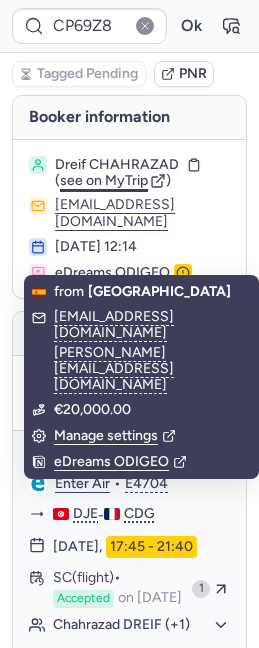 click on "see on MyTrip" at bounding box center (104, 180) 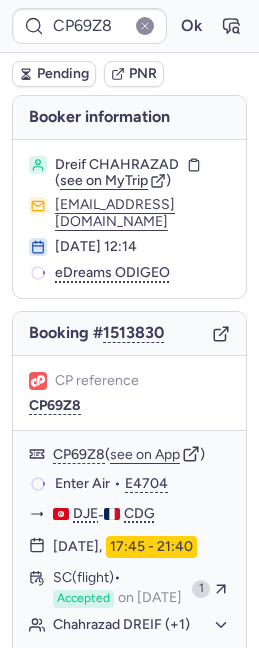 type on "CPO3YG" 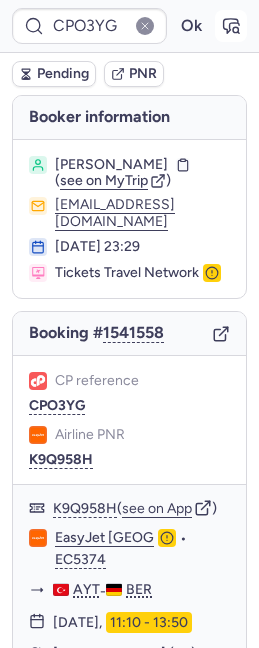 click 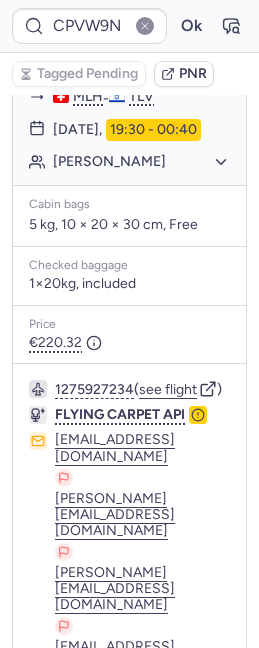 scroll, scrollTop: 475, scrollLeft: 0, axis: vertical 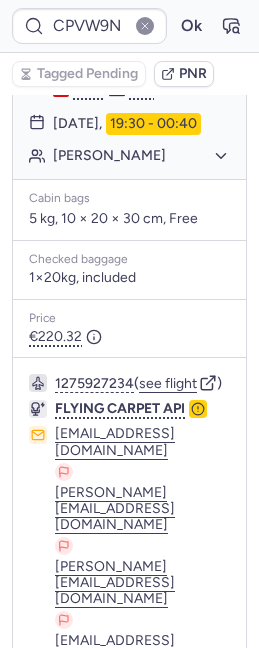 drag, startPoint x: 47, startPoint y: 529, endPoint x: 219, endPoint y: 525, distance: 172.04651 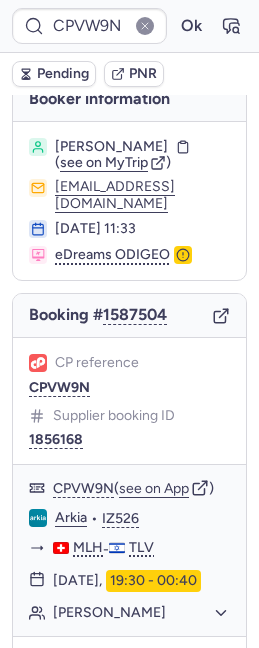 scroll, scrollTop: 607, scrollLeft: 0, axis: vertical 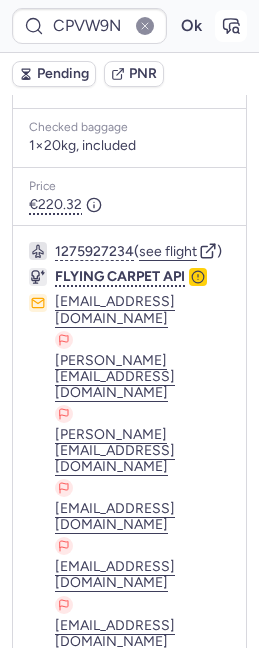 click 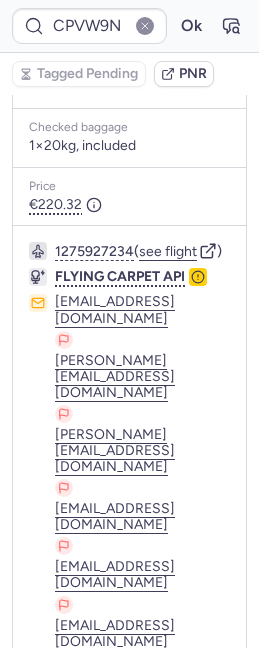 type on "CPPQ4L" 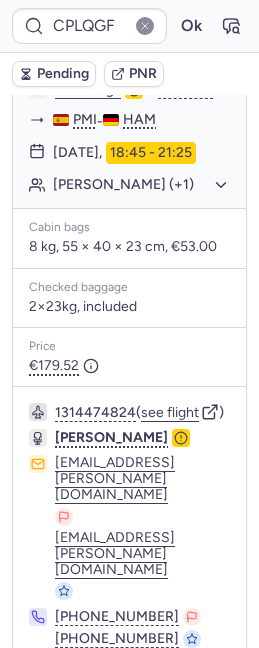 scroll, scrollTop: 418, scrollLeft: 0, axis: vertical 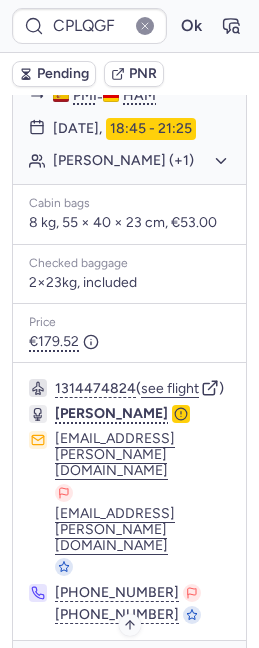 click on "Specific conditions" at bounding box center (137, 669) 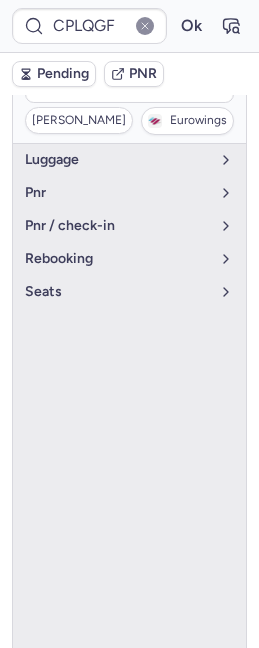 scroll, scrollTop: 340, scrollLeft: 0, axis: vertical 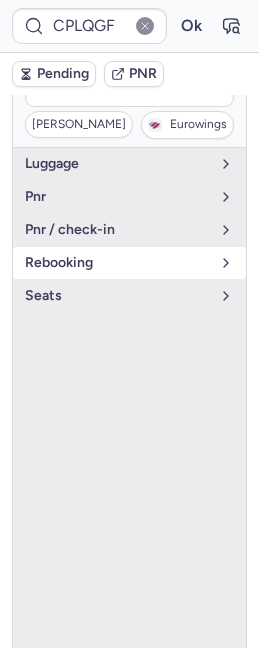 click on "rebooking" at bounding box center (117, 263) 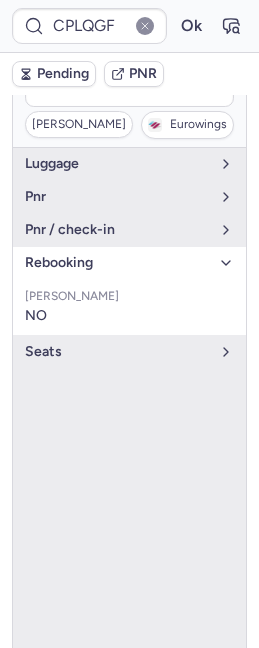 click on "rebooking" at bounding box center [117, 263] 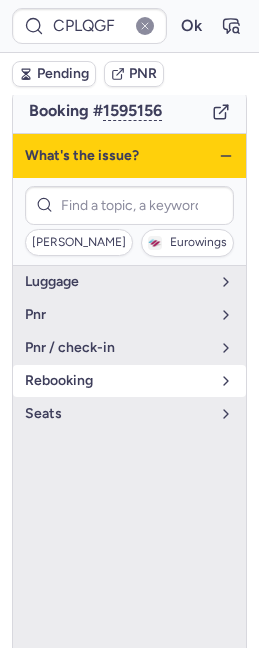 scroll, scrollTop: 214, scrollLeft: 0, axis: vertical 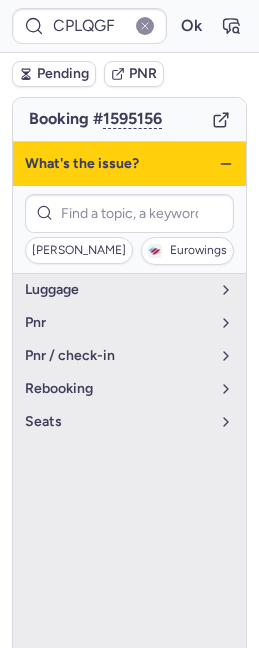 click 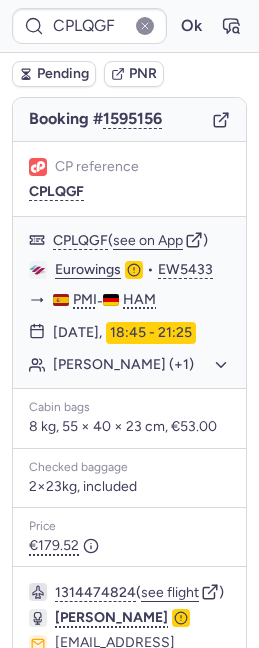 scroll, scrollTop: 418, scrollLeft: 0, axis: vertical 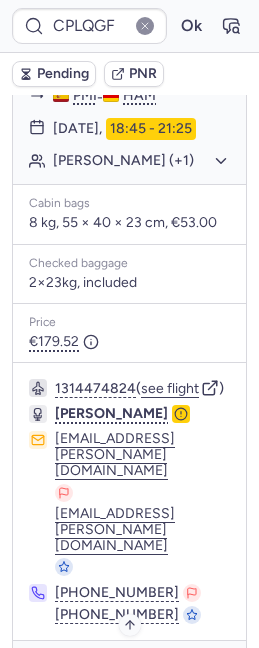 click on "Specific conditions" at bounding box center [137, 669] 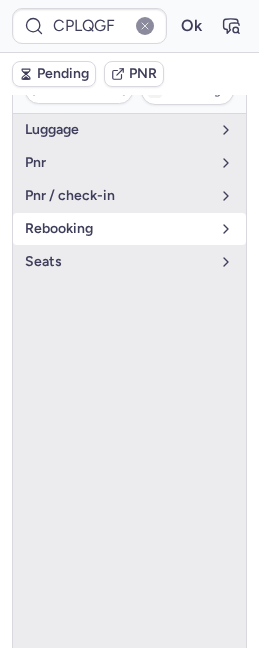 scroll, scrollTop: 360, scrollLeft: 0, axis: vertical 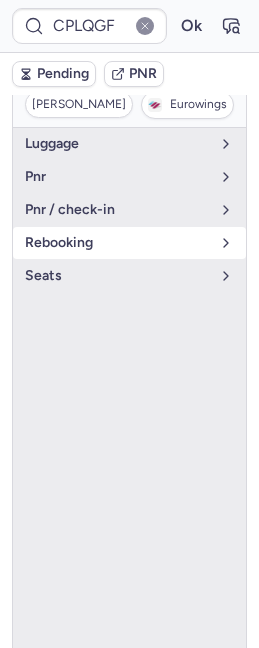 click on "rebooking" at bounding box center [117, 243] 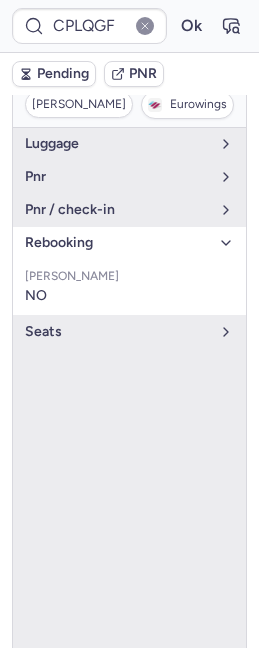 click on "rebooking" at bounding box center (117, 243) 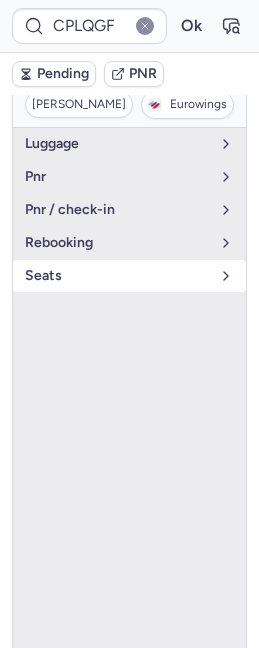 click on "Seats" at bounding box center (117, 276) 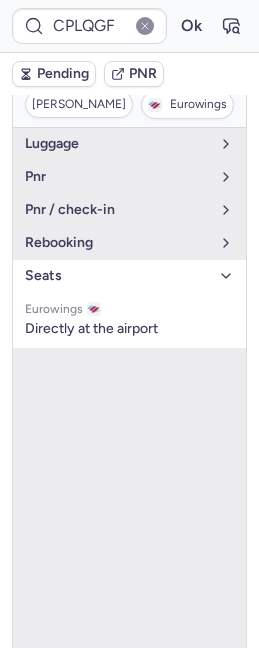 click on "Seats" at bounding box center [117, 276] 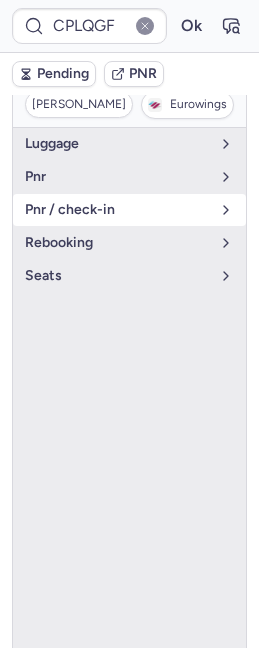 click on "pnr / check-in" at bounding box center (117, 210) 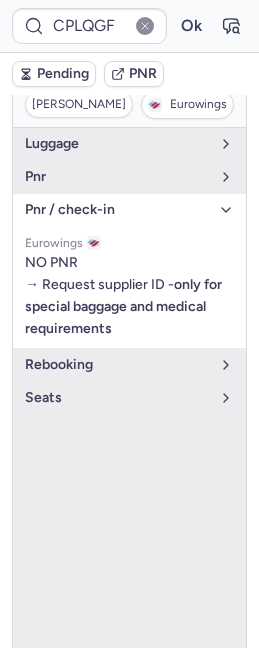 click on "pnr / check-in" at bounding box center [117, 210] 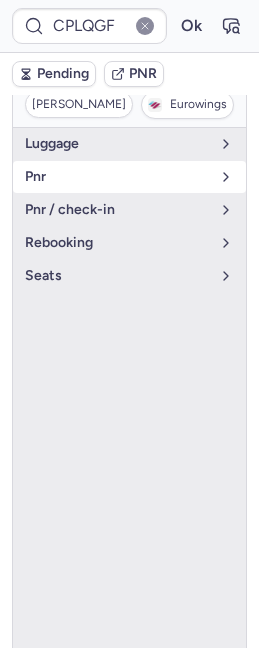 click on "pnr" at bounding box center (117, 177) 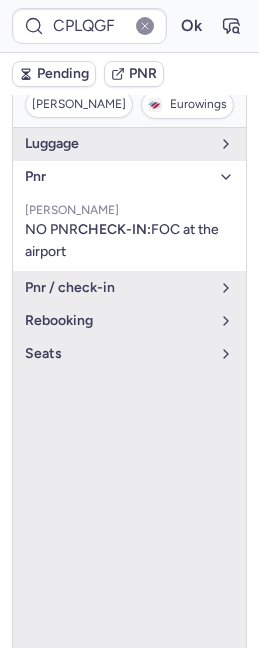 click on "pnr" at bounding box center (117, 177) 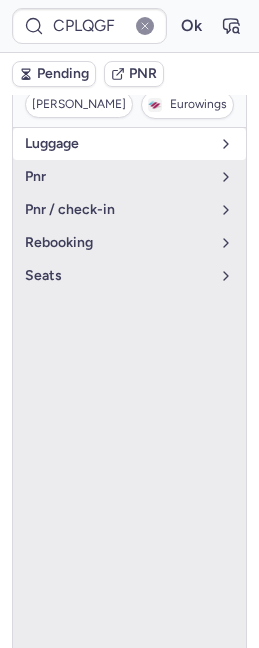 click on "luggage" at bounding box center (117, 144) 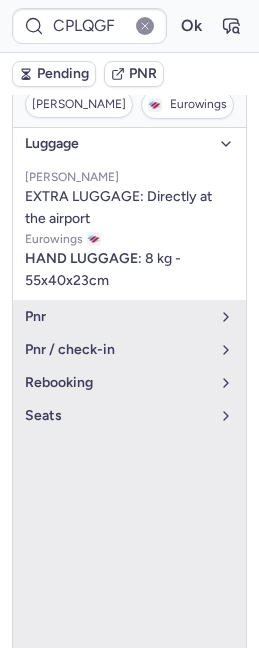 click on "luggage" at bounding box center (117, 144) 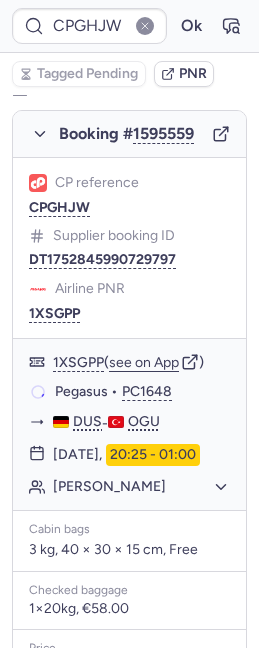 scroll, scrollTop: 360, scrollLeft: 0, axis: vertical 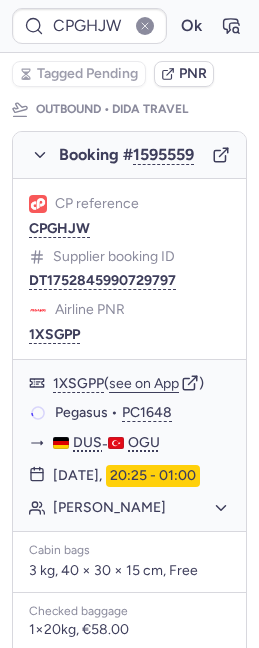 type on "CPLQGF" 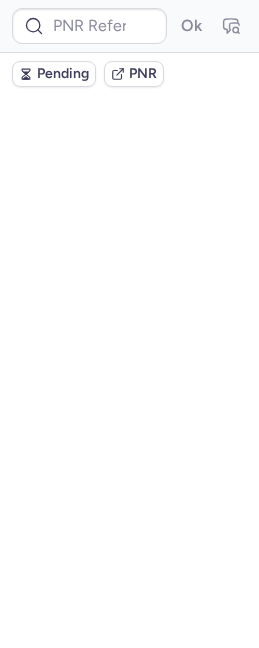 scroll, scrollTop: 0, scrollLeft: 0, axis: both 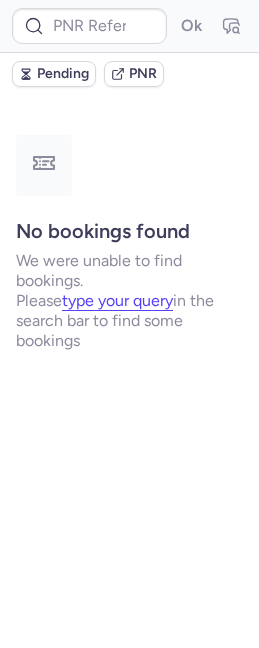 type on "CPVW9N" 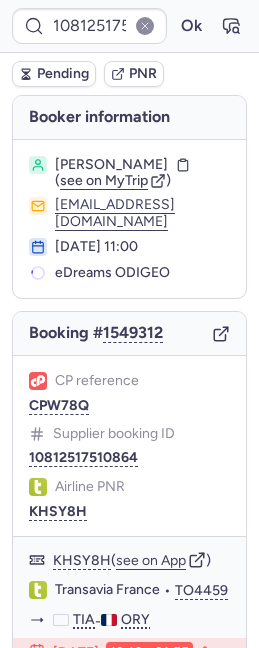 type on "CPO3YG" 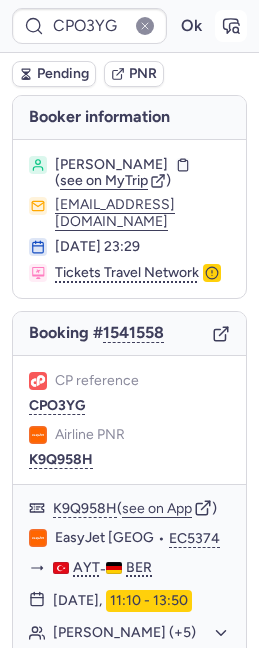 click 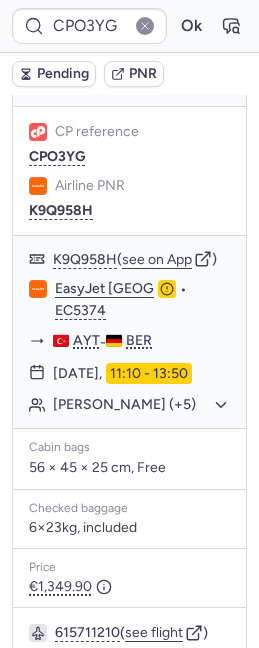 scroll, scrollTop: 520, scrollLeft: 0, axis: vertical 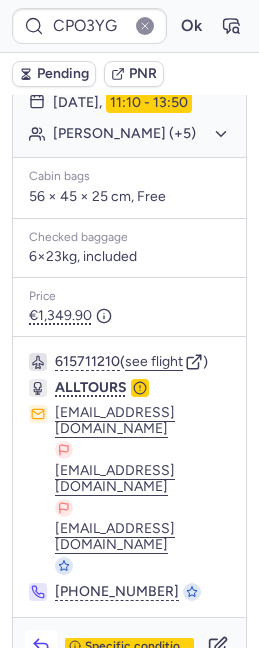 click at bounding box center [41, 646] 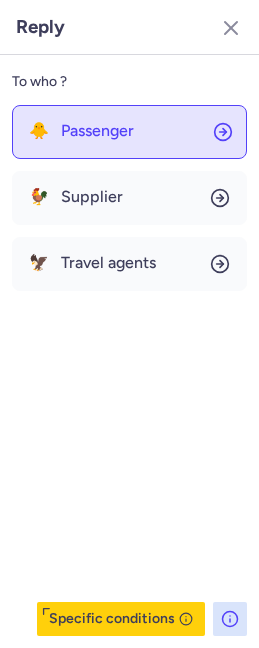 click on "🐥 Passenger" 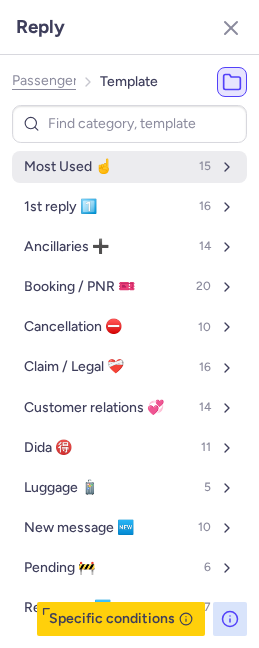 click on "Most Used ☝️ 15" at bounding box center [129, 167] 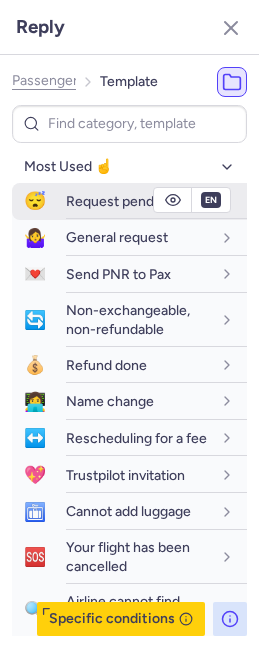 click on "Request pending" at bounding box center (119, 201) 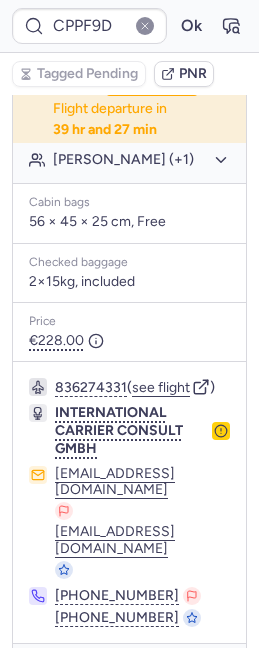 scroll, scrollTop: 526, scrollLeft: 0, axis: vertical 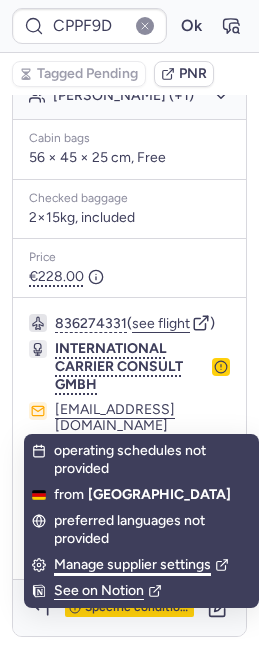 click on "Manage supplier settings" at bounding box center (141, 565) 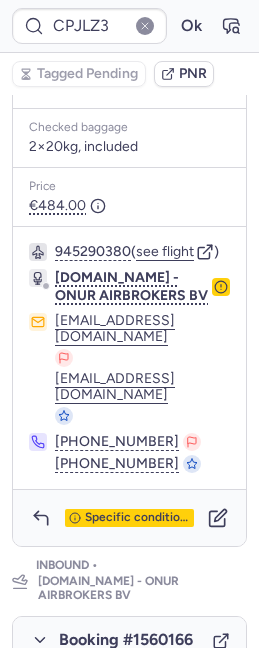 scroll, scrollTop: 847, scrollLeft: 0, axis: vertical 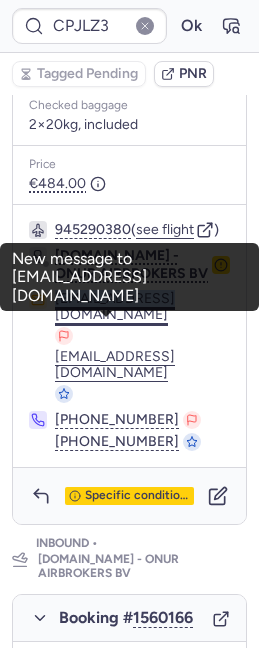 drag, startPoint x: 50, startPoint y: 306, endPoint x: 155, endPoint y: 309, distance: 105.04285 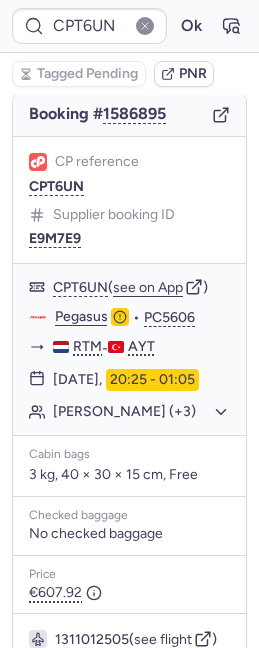 scroll, scrollTop: 207, scrollLeft: 0, axis: vertical 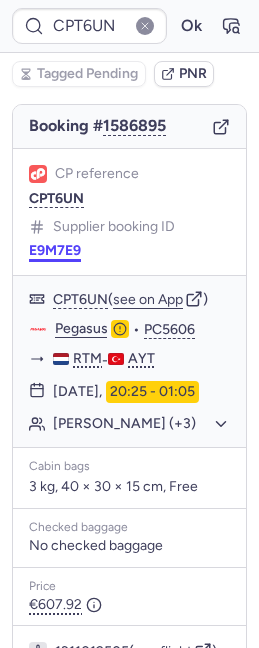 click on "E9M7E9" at bounding box center (55, 251) 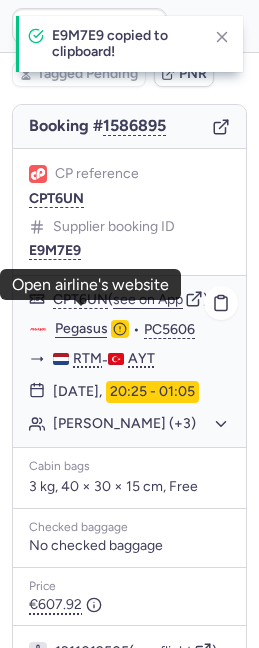 click on "Pegasus" 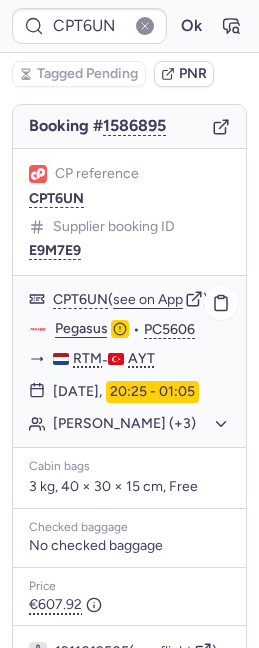 click on "[PERSON_NAME] (+3)" 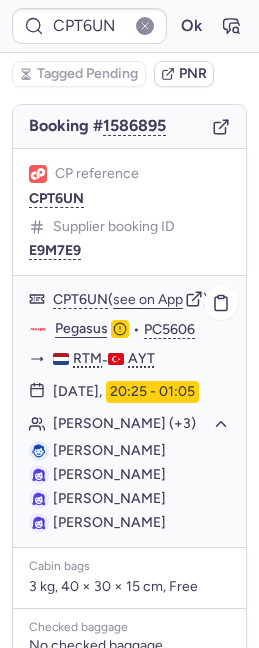drag, startPoint x: 105, startPoint y: 438, endPoint x: 174, endPoint y: 437, distance: 69.00725 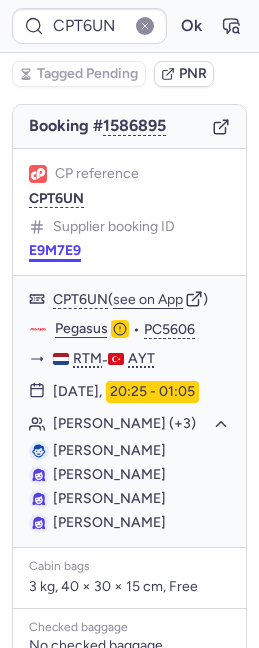click on "E9M7E9" at bounding box center [55, 251] 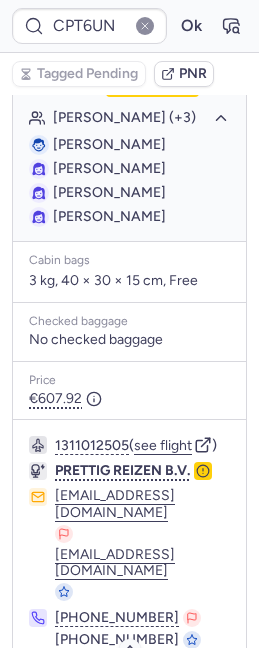 click on "Specific conditions" at bounding box center [137, 694] 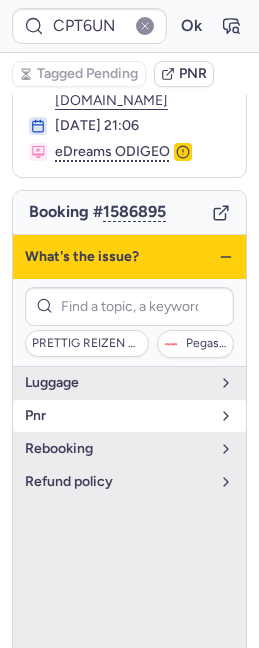 click on "pnr" at bounding box center (117, 416) 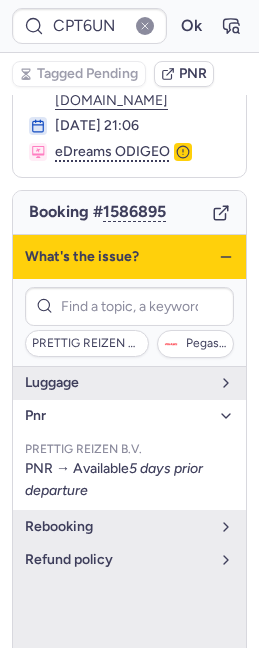 click on "pnr" at bounding box center (117, 416) 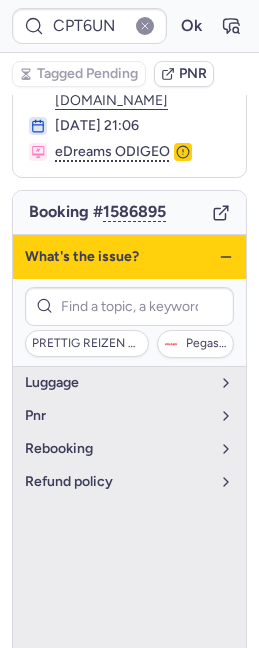 click 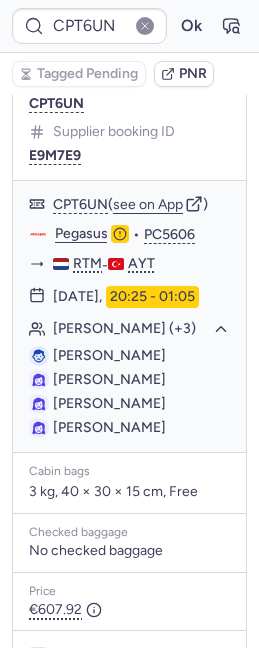 scroll, scrollTop: 513, scrollLeft: 0, axis: vertical 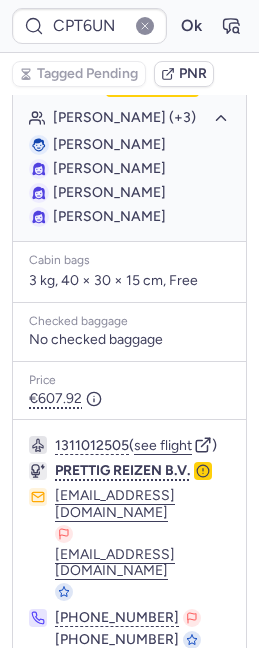 click 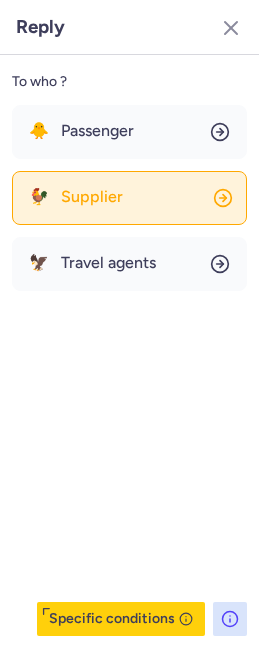 click on "Supplier" at bounding box center [92, 197] 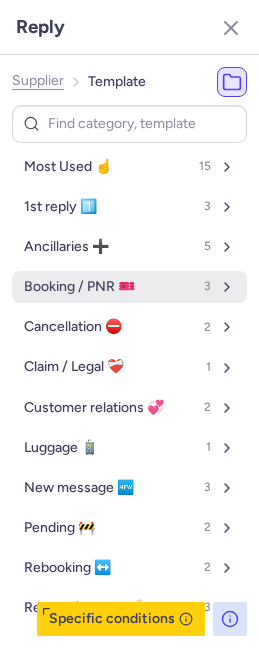click on "Booking / PNR 🎫" at bounding box center (79, 287) 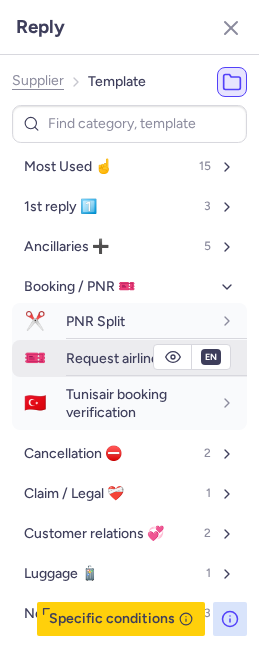 click on "Request airline PNR" at bounding box center [128, 358] 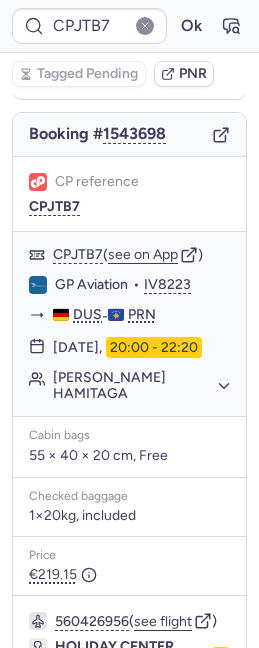 scroll, scrollTop: 422, scrollLeft: 0, axis: vertical 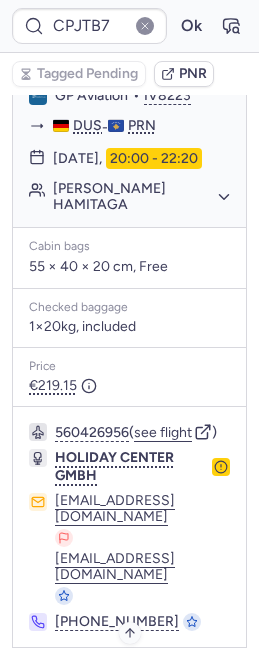 click on "Specific conditions" at bounding box center [137, 677] 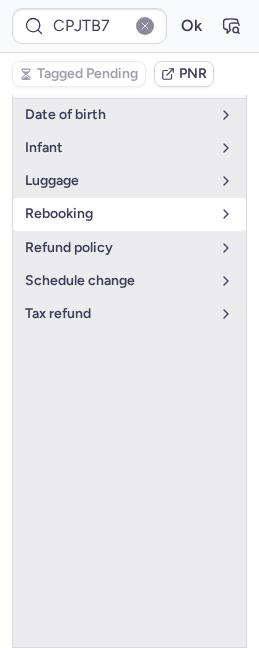 click on "rebooking" at bounding box center [117, 214] 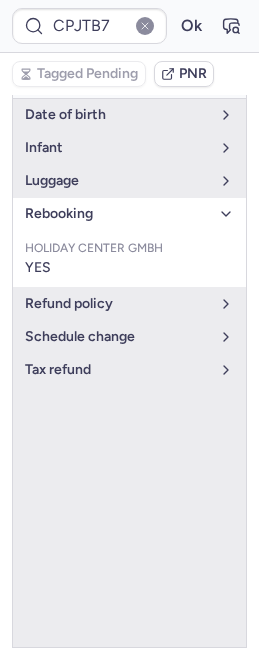 click on "rebooking" at bounding box center [117, 214] 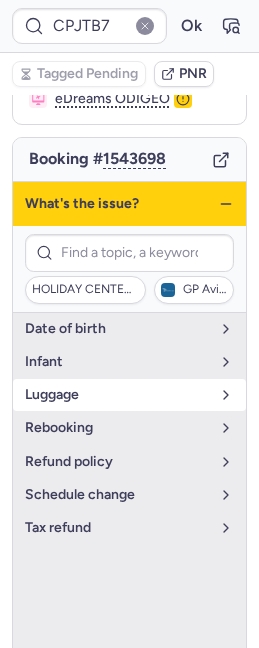 scroll, scrollTop: 62, scrollLeft: 0, axis: vertical 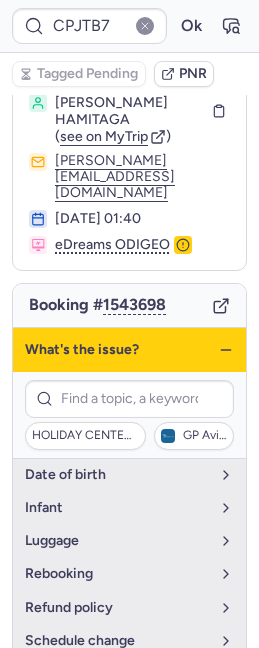 click 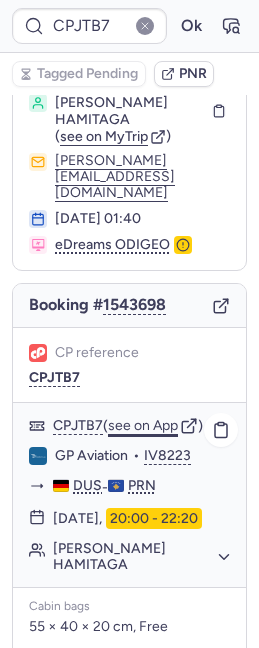 scroll, scrollTop: 422, scrollLeft: 0, axis: vertical 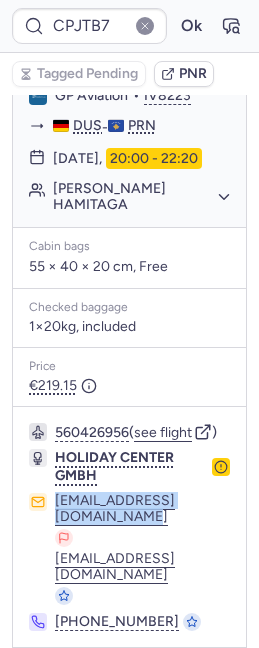 drag, startPoint x: 24, startPoint y: 507, endPoint x: 205, endPoint y: 506, distance: 181.00276 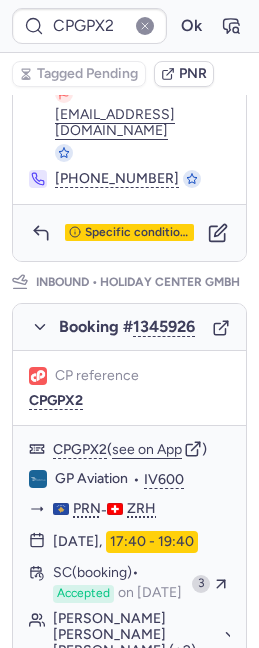 scroll, scrollTop: 0, scrollLeft: 0, axis: both 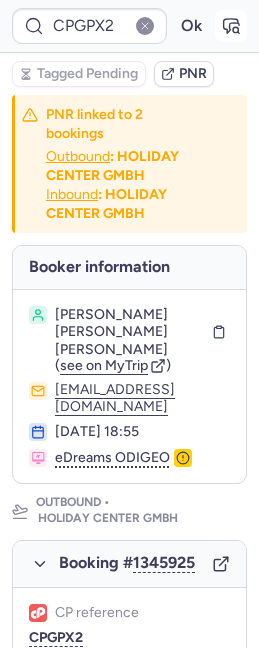 click 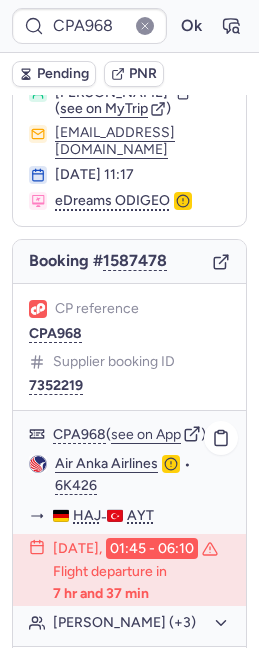 scroll, scrollTop: 77, scrollLeft: 0, axis: vertical 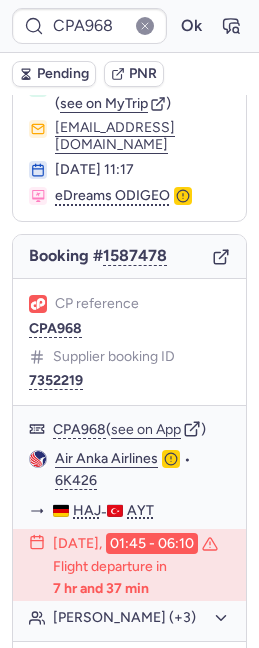 type on "IRS98B" 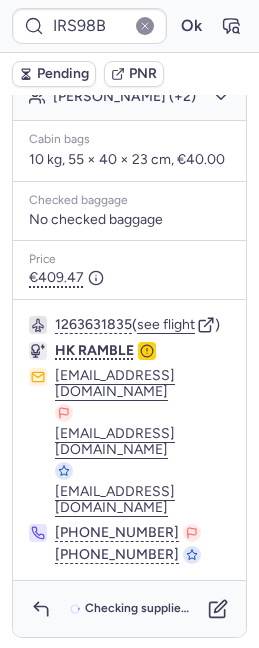 scroll, scrollTop: 642, scrollLeft: 0, axis: vertical 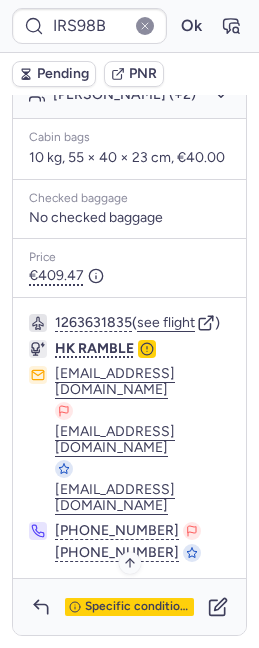 click on "Specific conditions" at bounding box center [137, 607] 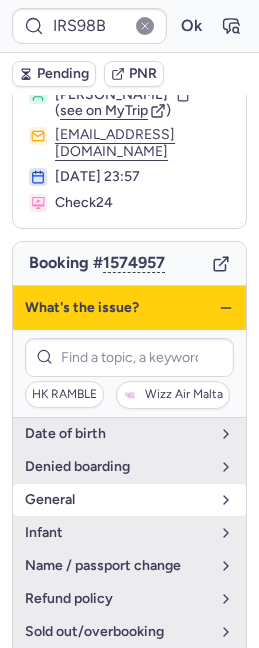 scroll, scrollTop: 47, scrollLeft: 0, axis: vertical 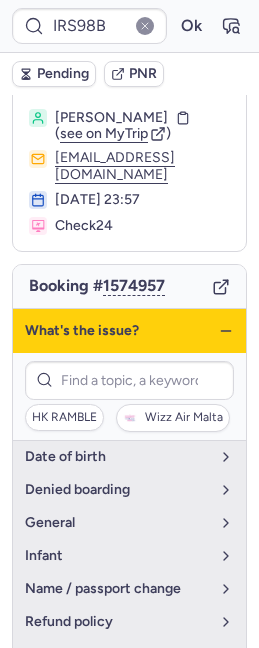 click 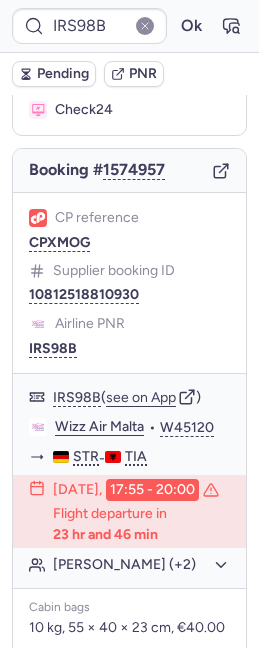 scroll, scrollTop: 176, scrollLeft: 0, axis: vertical 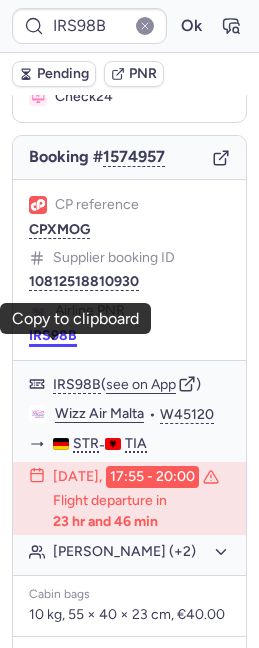 click on "IRS98B" at bounding box center [53, 336] 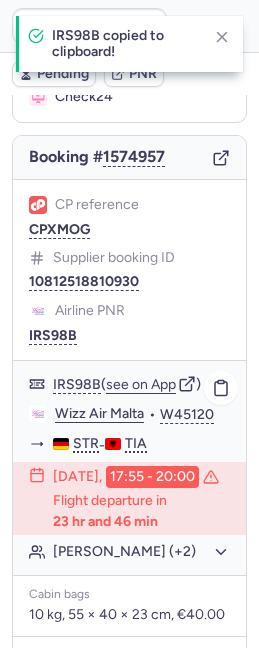 click on "Wizz Air Malta" 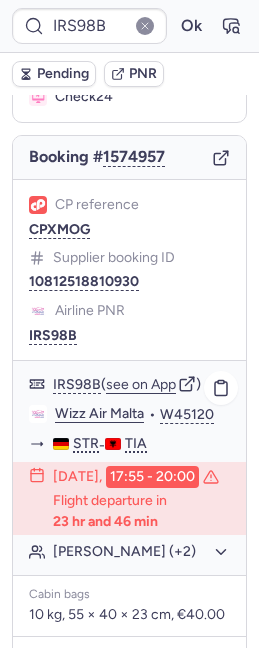 click on "[PERSON_NAME] (+2)" 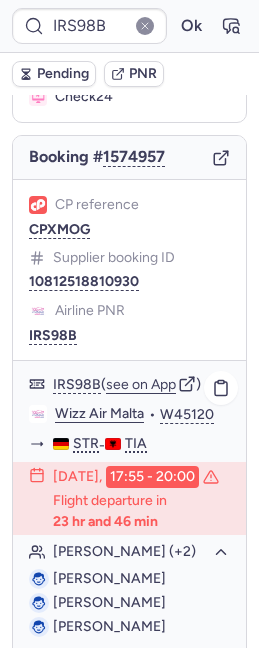 drag, startPoint x: 102, startPoint y: 611, endPoint x: 215, endPoint y: 611, distance: 113 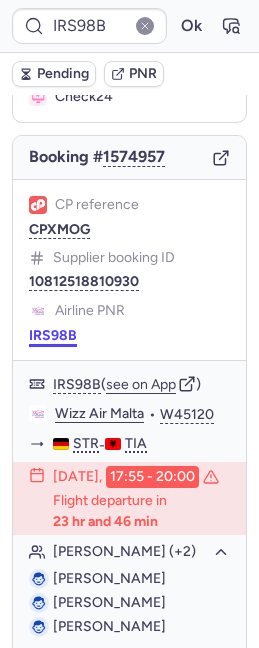 click on "IRS98B" at bounding box center [53, 336] 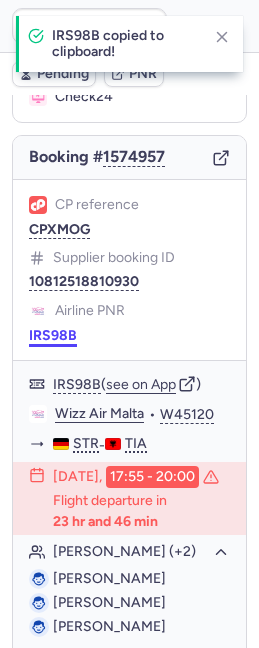 scroll, scrollTop: 738, scrollLeft: 0, axis: vertical 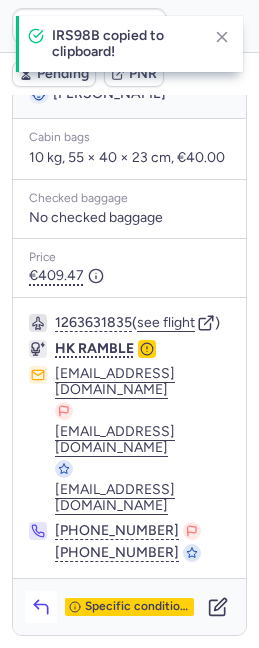 click 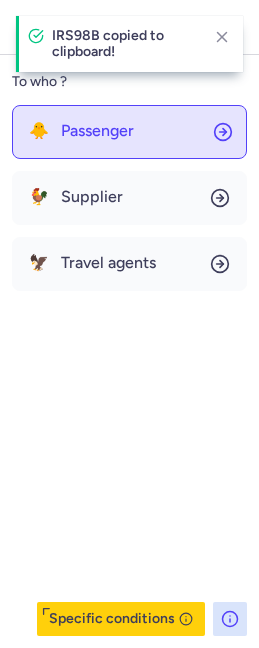 click on "🐥 Passenger" 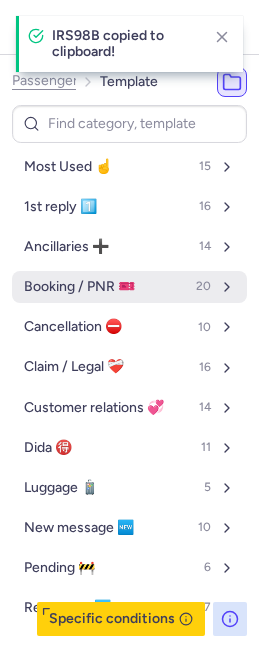click on "Booking / PNR 🎫" at bounding box center [79, 287] 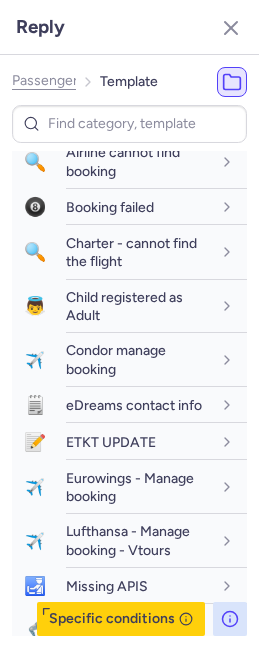 scroll, scrollTop: 179, scrollLeft: 0, axis: vertical 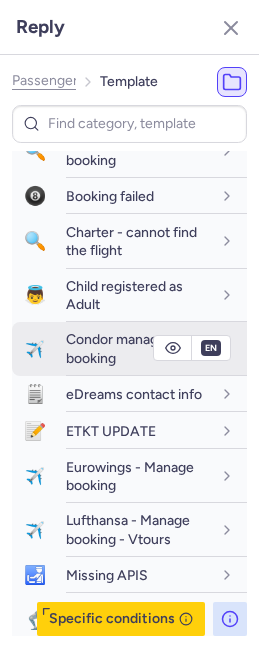 click on "Condor manage booking" at bounding box center (116, 348) 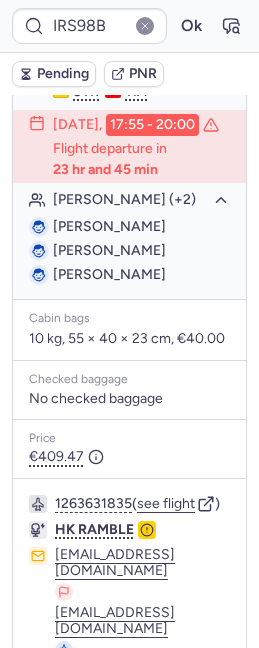 scroll, scrollTop: 483, scrollLeft: 0, axis: vertical 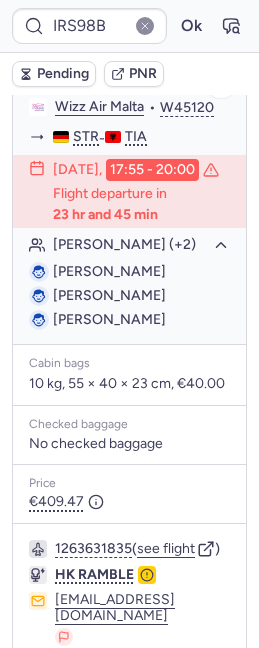 click on "Wizz Air Malta" 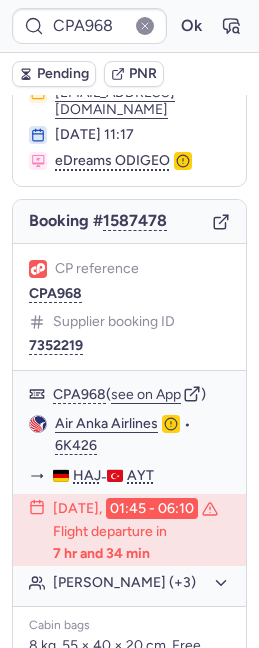 scroll, scrollTop: 113, scrollLeft: 0, axis: vertical 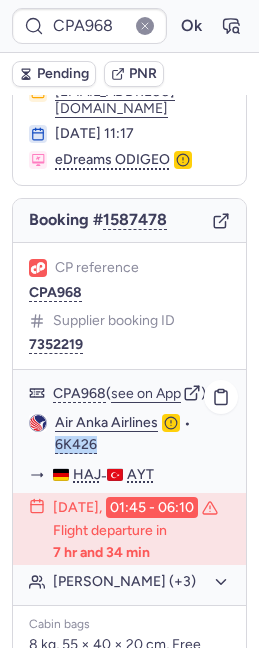 drag, startPoint x: 51, startPoint y: 434, endPoint x: 107, endPoint y: 433, distance: 56.008926 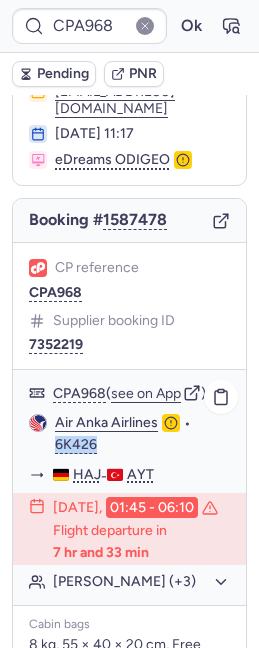 click on "[PERSON_NAME] (+3)" 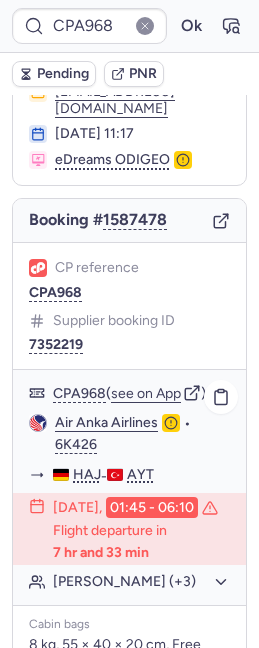 click on "[PERSON_NAME] (+3)" 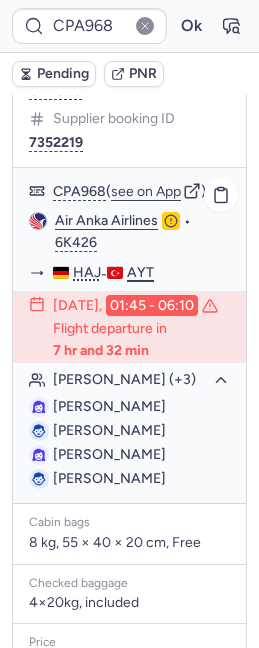 scroll, scrollTop: 299, scrollLeft: 0, axis: vertical 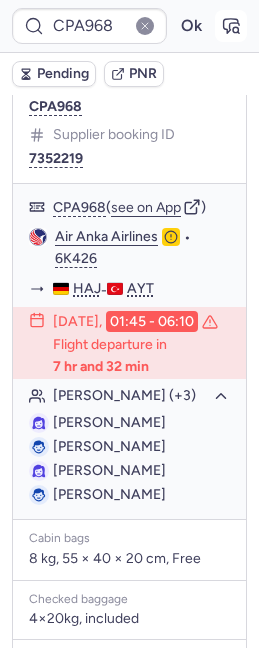 click 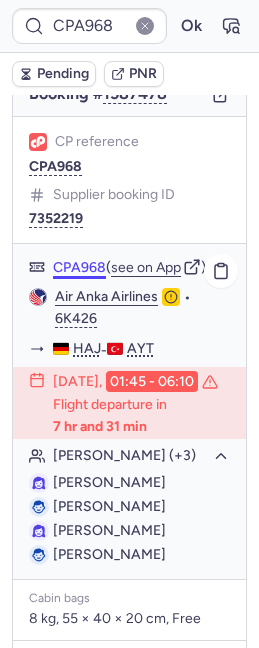 scroll, scrollTop: 234, scrollLeft: 0, axis: vertical 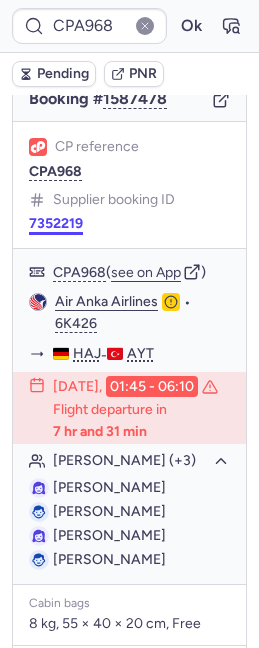 click on "7352219" at bounding box center (56, 224) 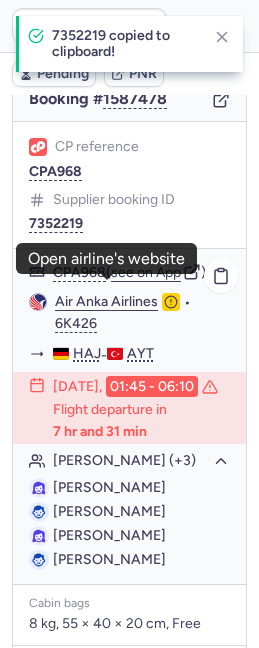 click on "Air Anka Airlines" 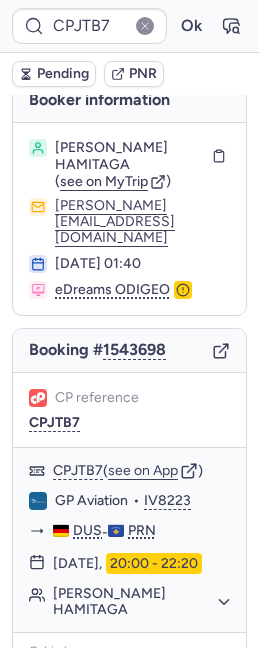 scroll, scrollTop: 0, scrollLeft: 0, axis: both 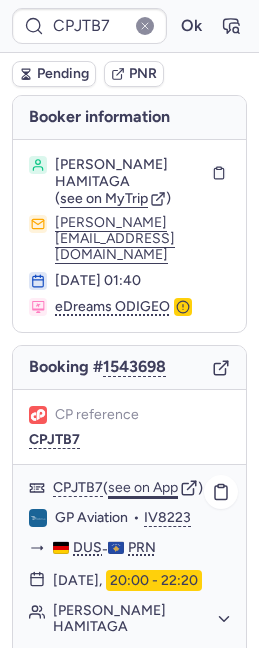 click on "see on App" 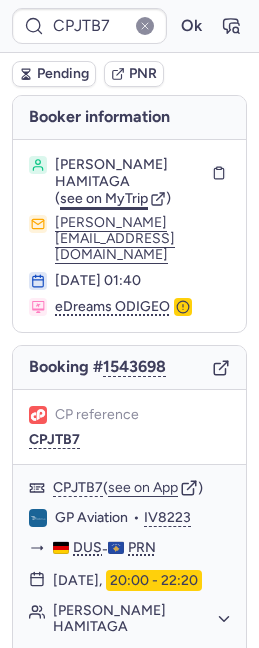 click on "see on MyTrip" at bounding box center (104, 198) 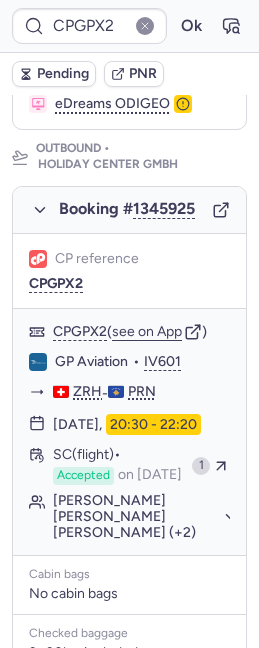 scroll, scrollTop: 346, scrollLeft: 0, axis: vertical 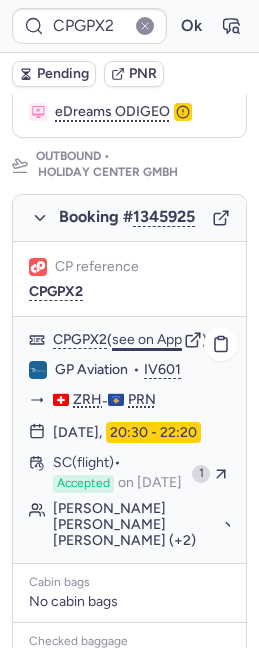 click on "see on App" 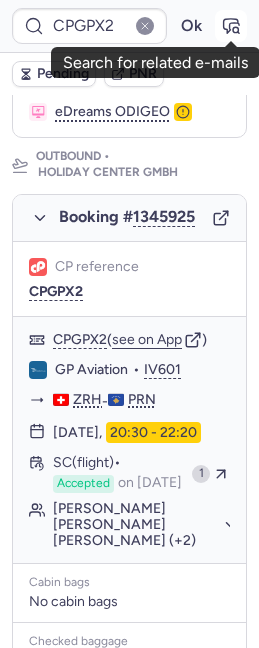 click 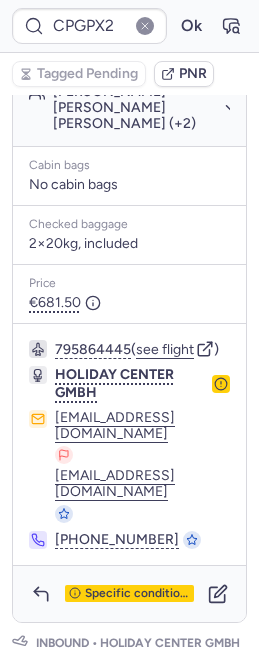 scroll, scrollTop: 872, scrollLeft: 0, axis: vertical 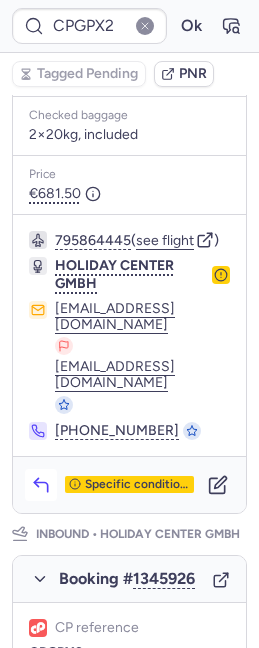 click 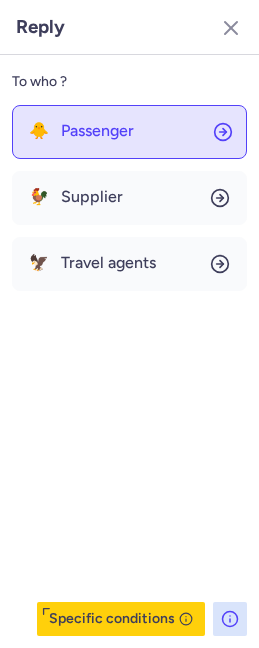 click on "🐥 Passenger" 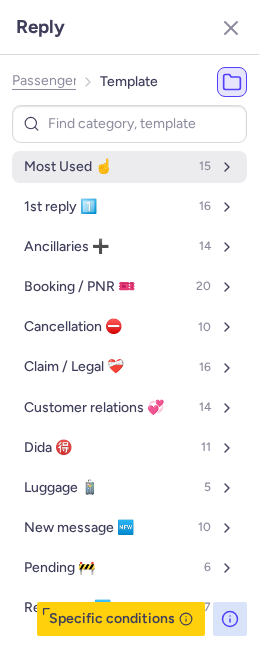 click on "Most Used ☝️ 15" at bounding box center [129, 167] 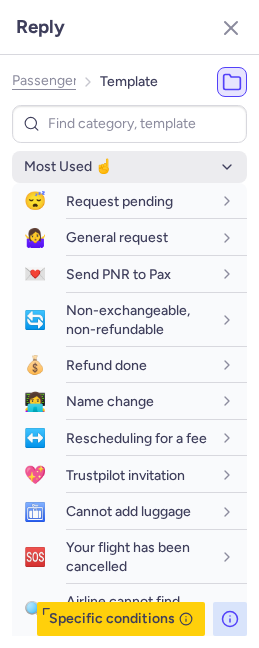 click on "Most Used ☝️" at bounding box center (129, 167) 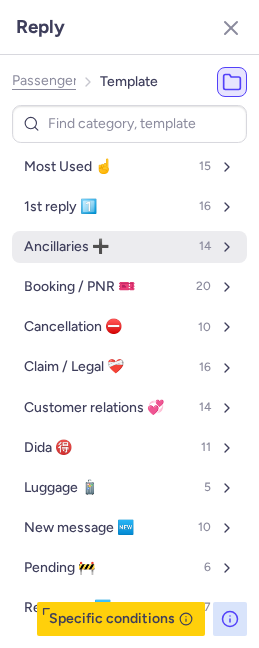 click on "Ancillaries ➕ 14" at bounding box center (129, 247) 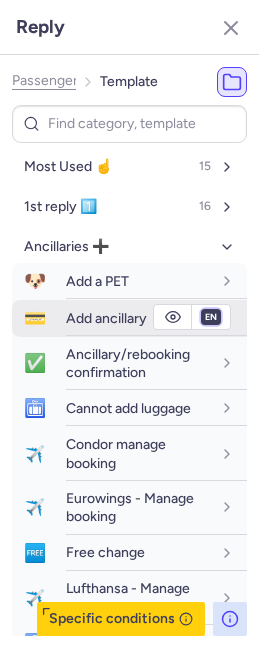 click on "fr en de nl pt es it ru" at bounding box center [211, 317] 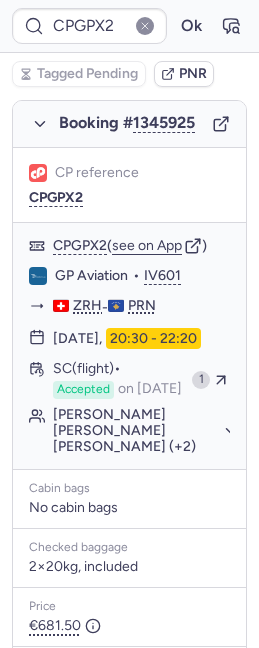 scroll, scrollTop: 0, scrollLeft: 0, axis: both 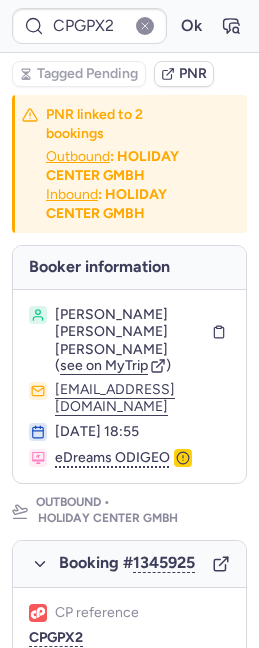 click on "[PERSON_NAME] [PERSON_NAME] [PERSON_NAME]  ( see on MyTrip  )  [EMAIL_ADDRESS][DOMAIN_NAME] [DATE] 18:55 eDreams ODIGEO" at bounding box center [129, 386] 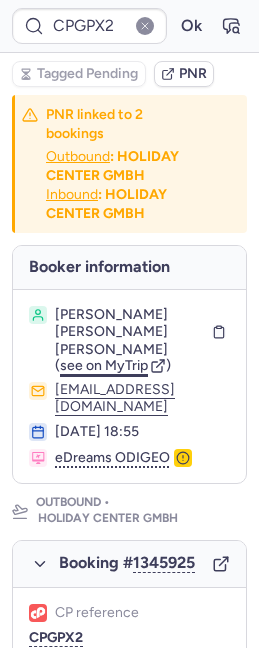 click on "see on MyTrip" at bounding box center [104, 365] 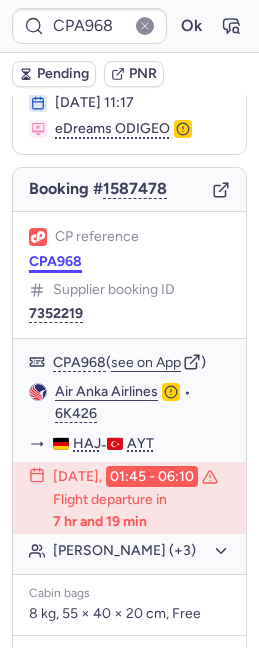 scroll, scrollTop: 586, scrollLeft: 0, axis: vertical 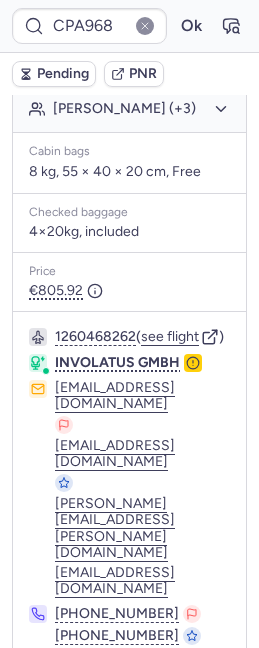 click on "Specific conditions" at bounding box center (137, 712) 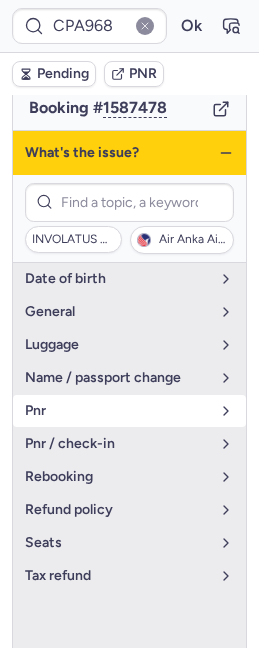 scroll, scrollTop: 272, scrollLeft: 0, axis: vertical 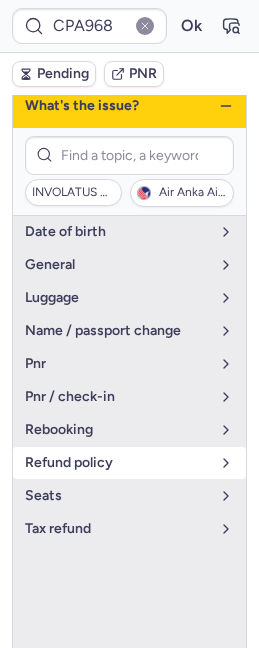 click on "refund policy" at bounding box center (117, 463) 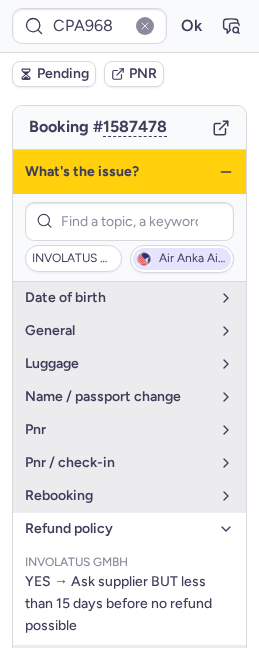 scroll, scrollTop: 181, scrollLeft: 0, axis: vertical 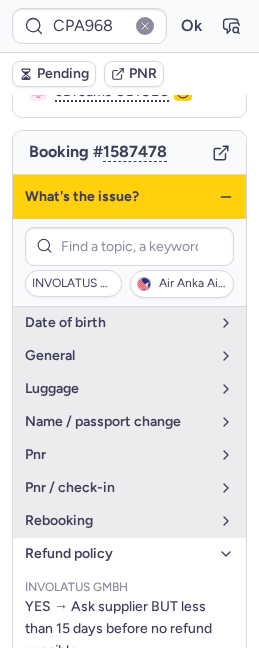click 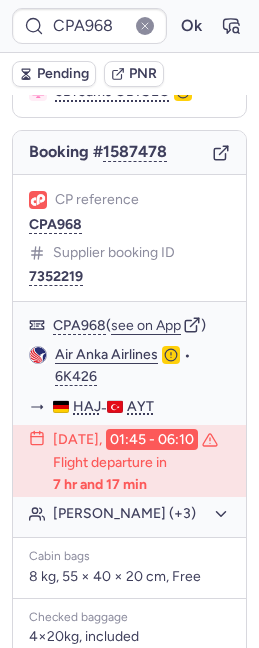 type on "CPGPX2" 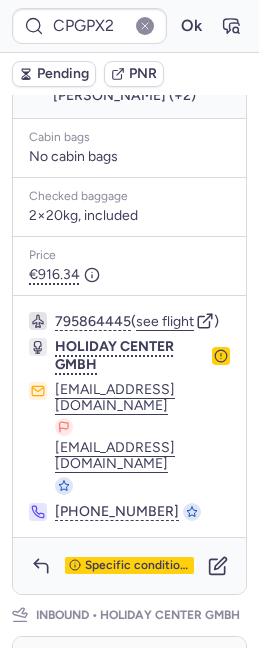 scroll, scrollTop: 797, scrollLeft: 0, axis: vertical 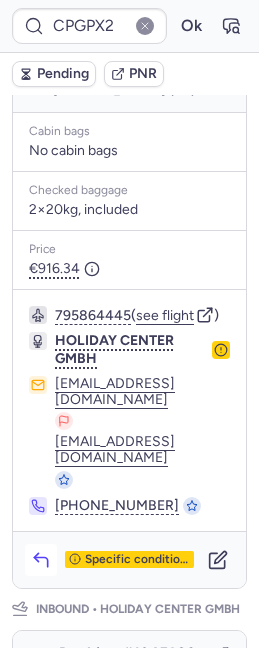 click at bounding box center [41, 560] 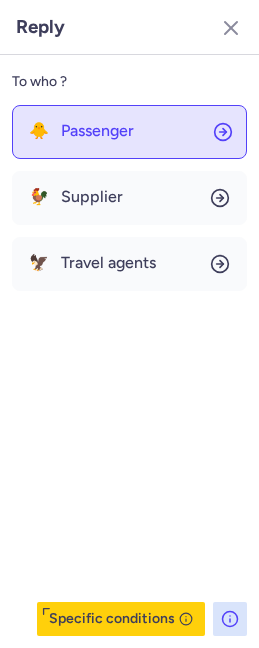 click on "Passenger" at bounding box center [97, 131] 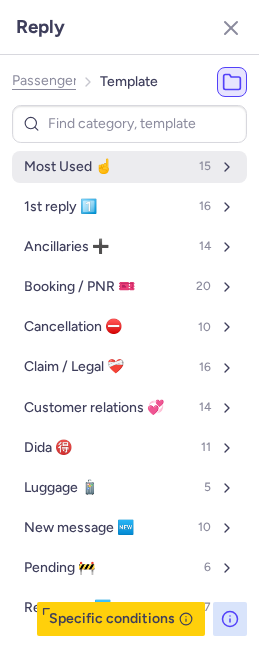 click on "Most Used ☝️" at bounding box center [68, 167] 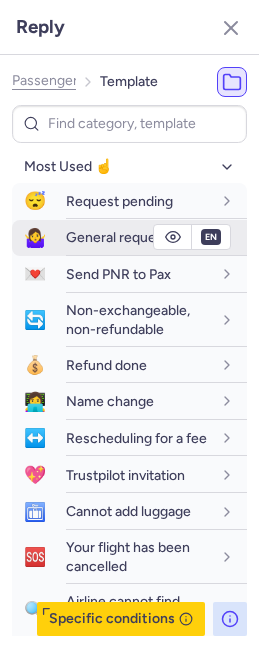 click on "General request" at bounding box center (117, 237) 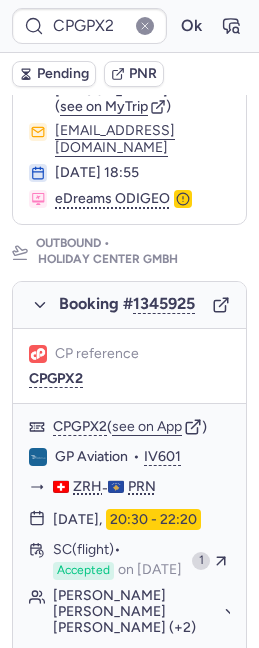 scroll, scrollTop: 279, scrollLeft: 0, axis: vertical 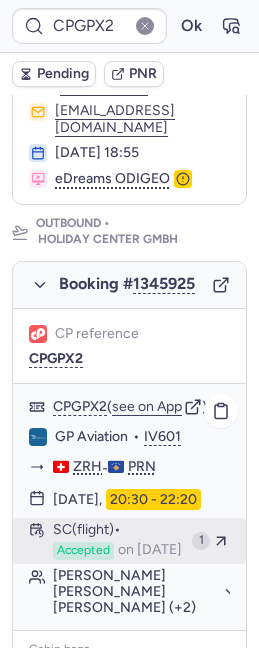 click on "SC   (flight)  Accepted  on [DATE]" at bounding box center (118, 541) 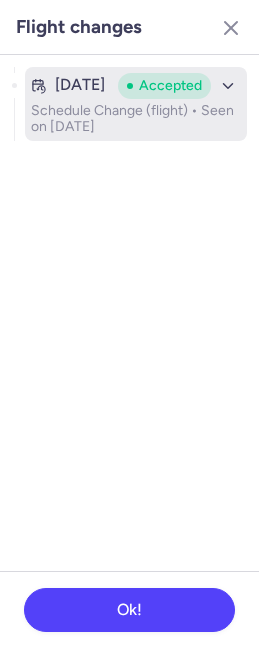 click on "Accepted" at bounding box center [179, 86] 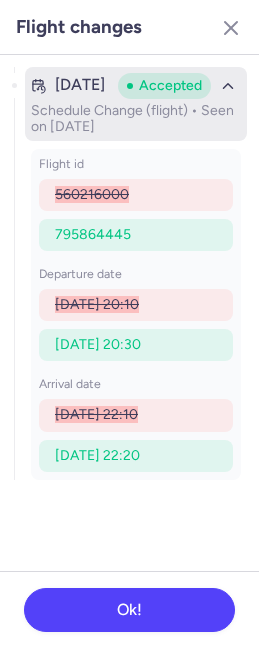 click at bounding box center (228, 86) 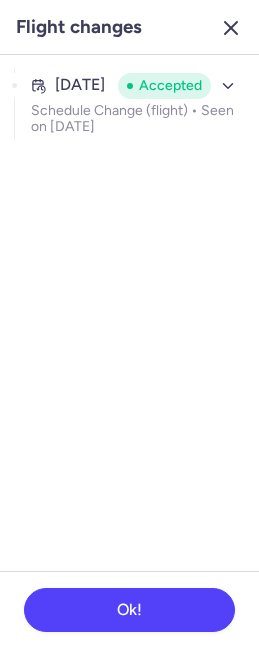 click 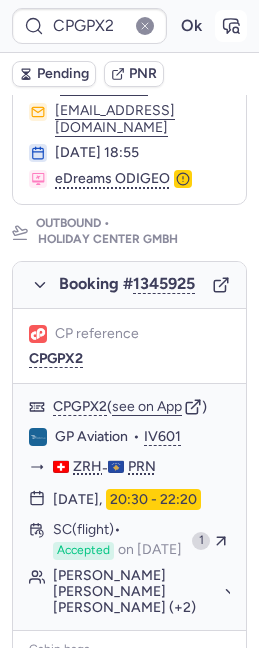 click 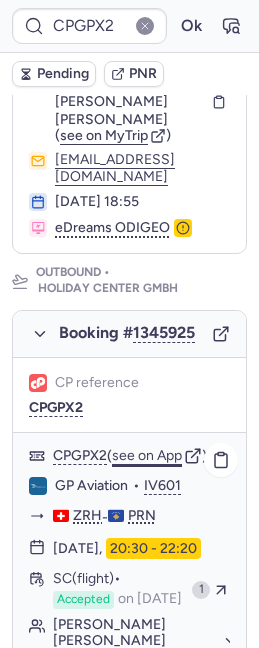 scroll, scrollTop: 0, scrollLeft: 0, axis: both 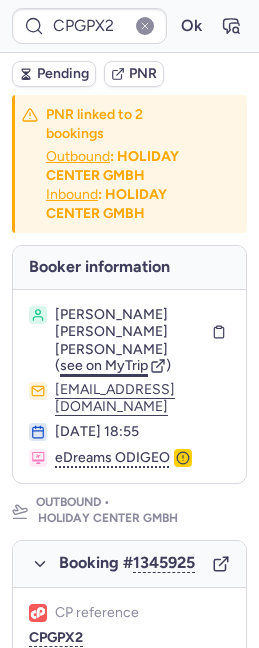 click on "see on MyTrip" at bounding box center [104, 365] 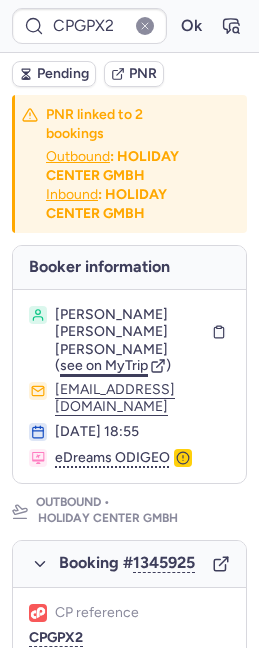 type on "CPJTB7" 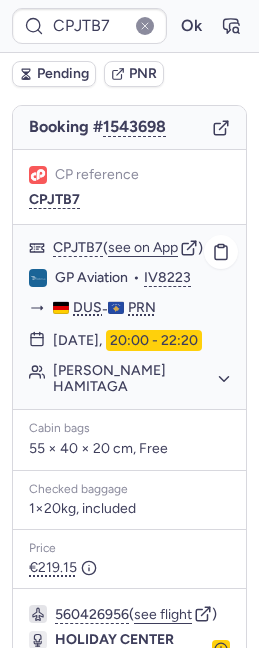 scroll, scrollTop: 422, scrollLeft: 0, axis: vertical 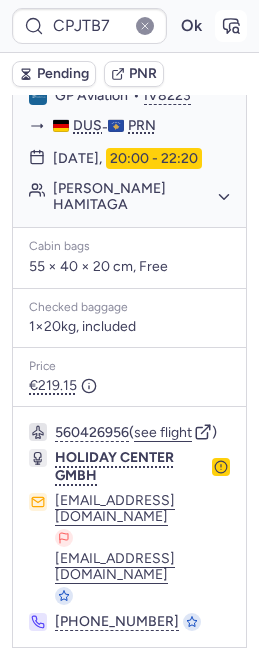 click 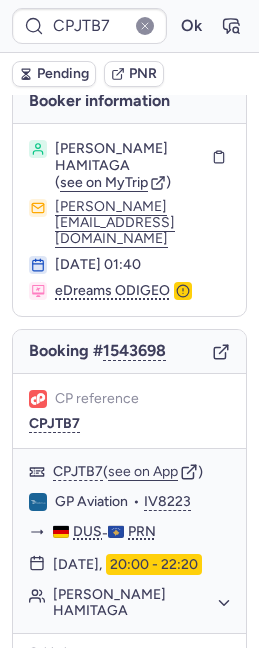 scroll, scrollTop: 18, scrollLeft: 0, axis: vertical 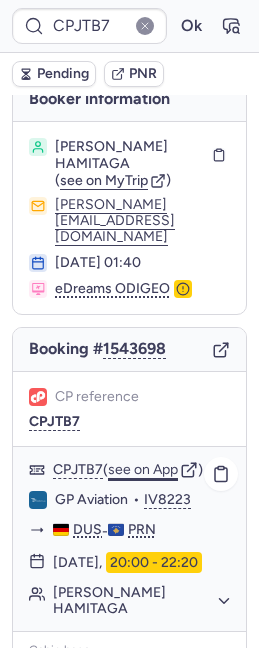 click on "see on App" 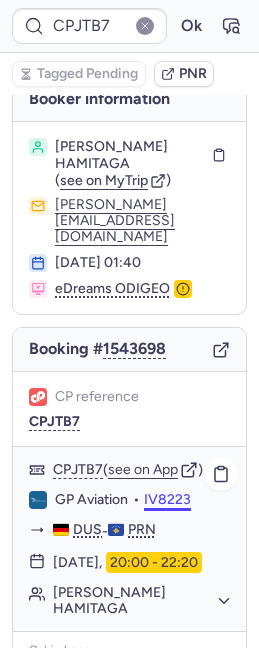 scroll, scrollTop: 422, scrollLeft: 0, axis: vertical 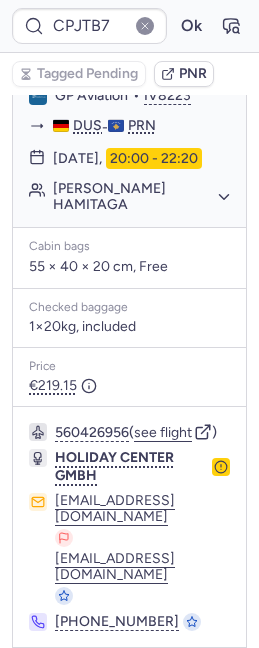 click at bounding box center [41, 676] 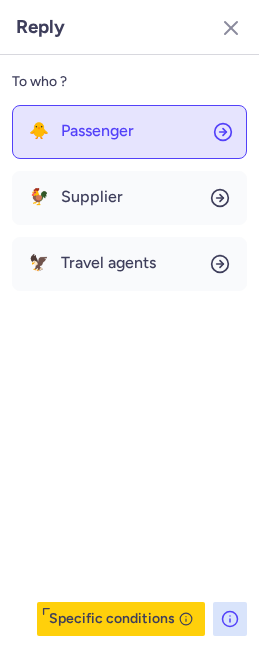 click on "🐥 Passenger" 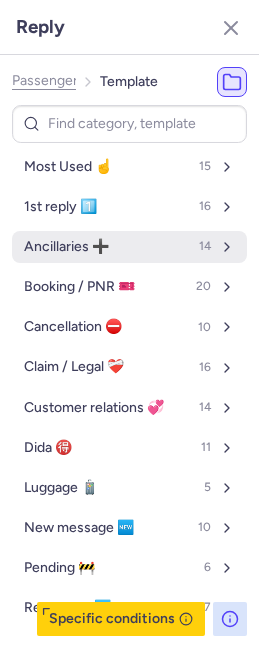 click on "Ancillaries ➕" at bounding box center (66, 247) 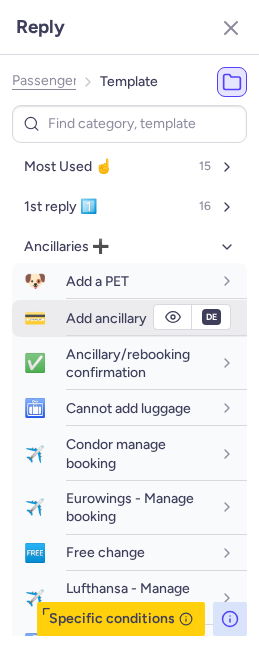 click on "Add ancillary" at bounding box center [106, 318] 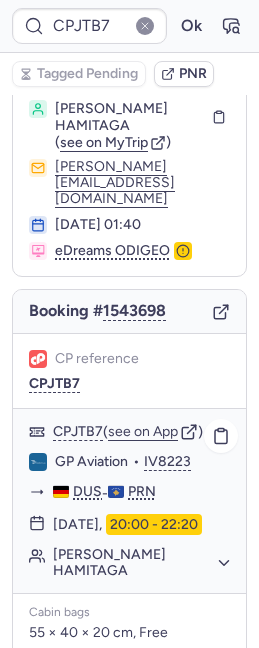 scroll, scrollTop: 0, scrollLeft: 0, axis: both 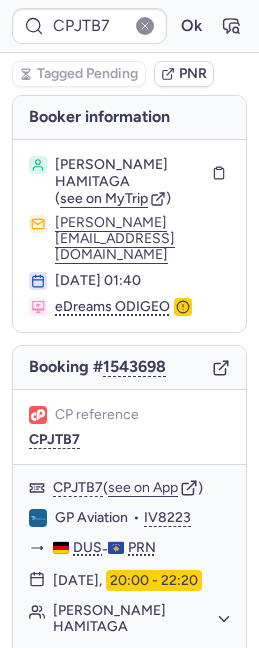 click on "[PERSON_NAME]  ( see on MyTrip  )  [PERSON_NAME][EMAIL_ADDRESS][DOMAIN_NAME] [DATE] 01:40 eDreams ODIGEO" at bounding box center (129, 236) 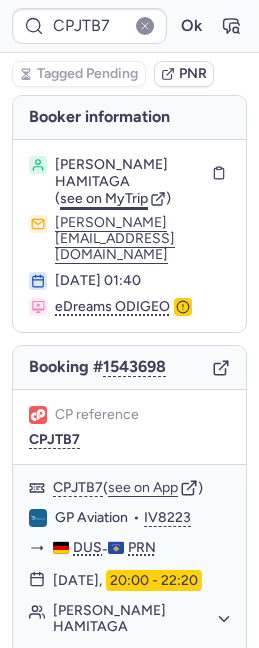 click on "see on MyTrip" at bounding box center (104, 198) 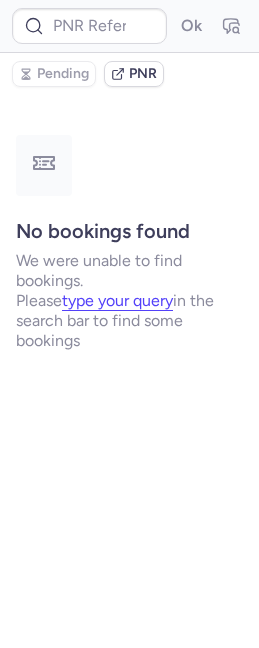 type on "CPJTB7" 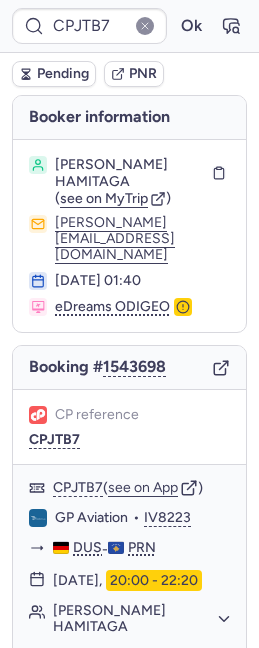type on "CPA968" 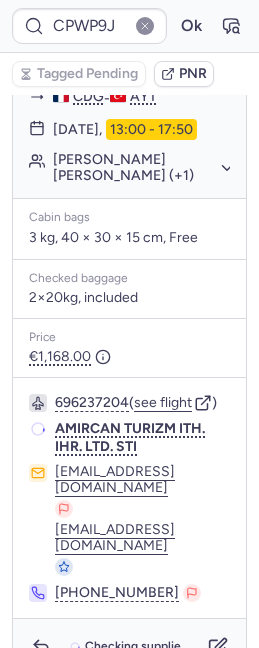scroll, scrollTop: 435, scrollLeft: 0, axis: vertical 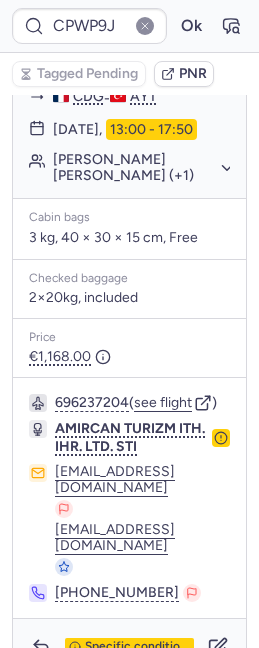 type on "CPNKPR" 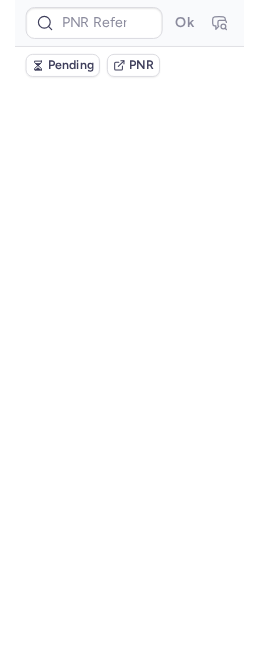 scroll, scrollTop: 0, scrollLeft: 0, axis: both 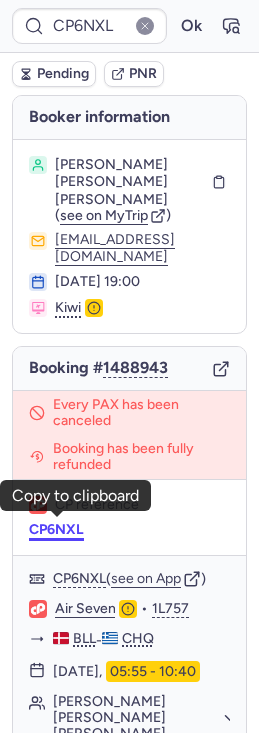 click on "CP6NXL" at bounding box center [56, 530] 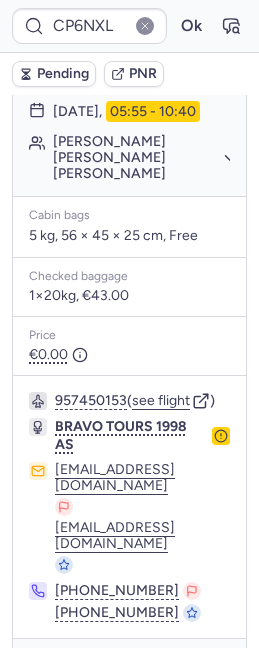scroll, scrollTop: 573, scrollLeft: 0, axis: vertical 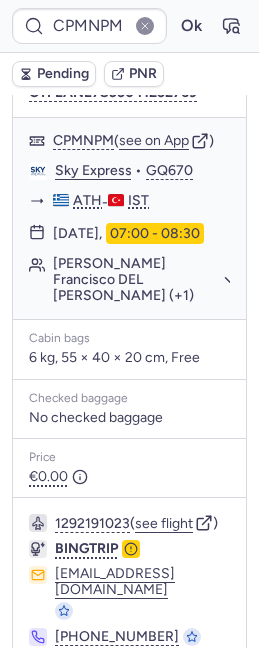 type on "CPSFHB" 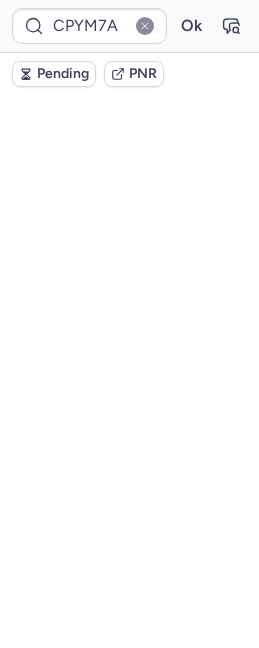scroll, scrollTop: 0, scrollLeft: 0, axis: both 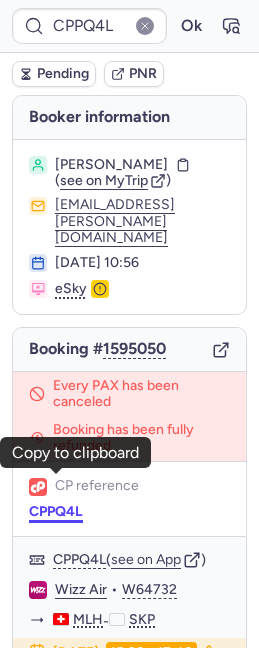 click on "CPPQ4L" at bounding box center (56, 512) 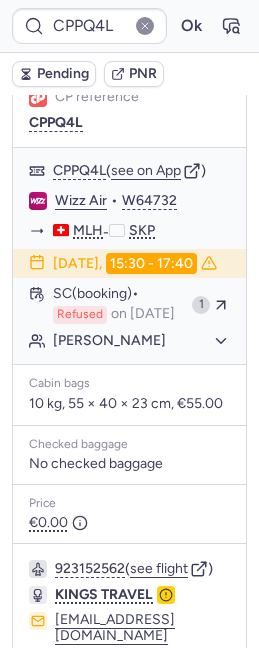 scroll, scrollTop: 514, scrollLeft: 0, axis: vertical 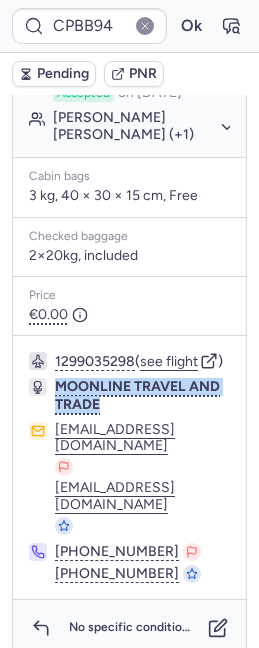 drag, startPoint x: 122, startPoint y: 439, endPoint x: 45, endPoint y: 418, distance: 79.81228 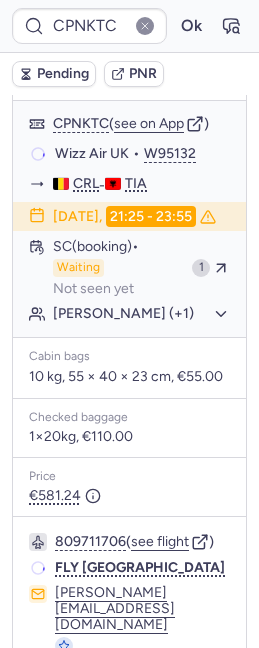 scroll, scrollTop: 525, scrollLeft: 0, axis: vertical 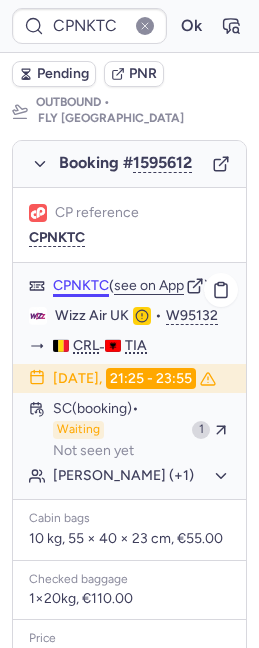 click on "CPNKTC" 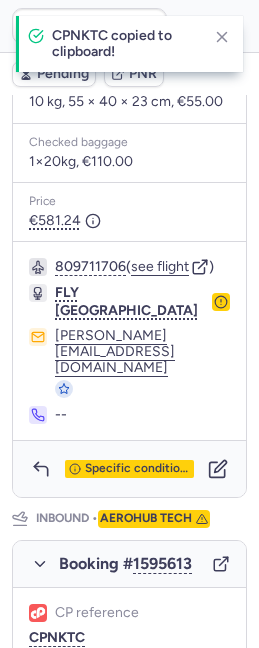 scroll, scrollTop: 780, scrollLeft: 0, axis: vertical 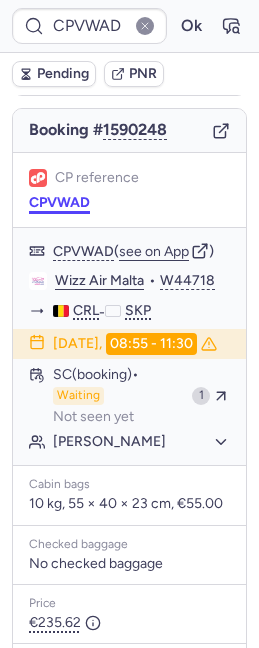 click on "CPVWAD" at bounding box center (59, 203) 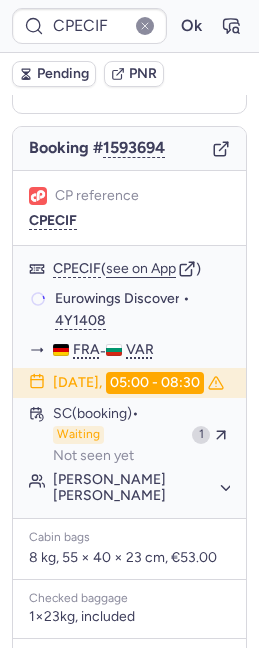 scroll, scrollTop: 203, scrollLeft: 0, axis: vertical 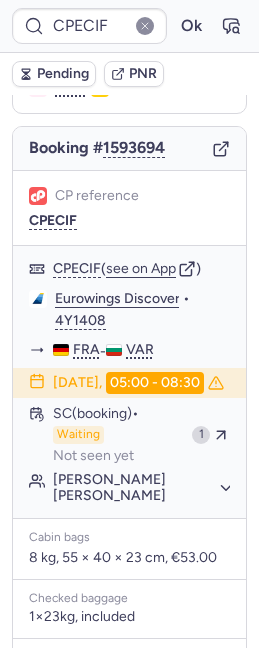 type on "CPSQBU" 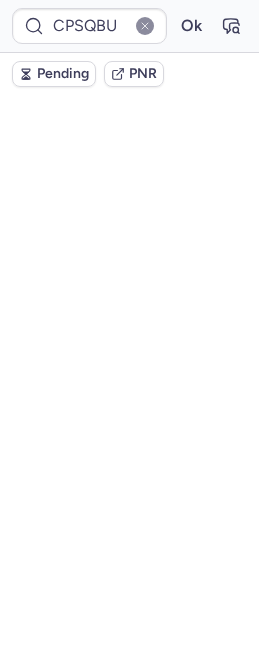 scroll, scrollTop: 203, scrollLeft: 0, axis: vertical 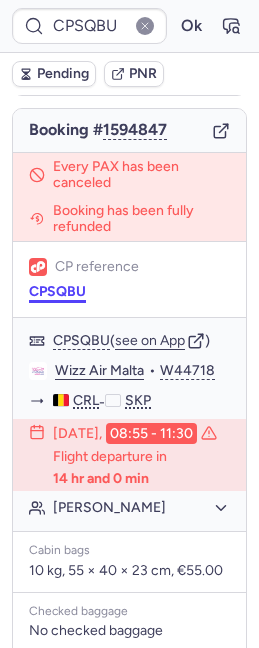 click on "CPSQBU" at bounding box center (57, 292) 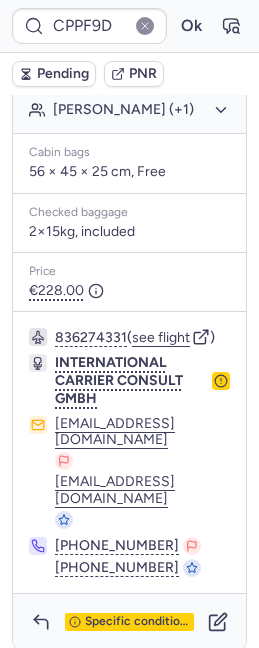 scroll, scrollTop: 526, scrollLeft: 0, axis: vertical 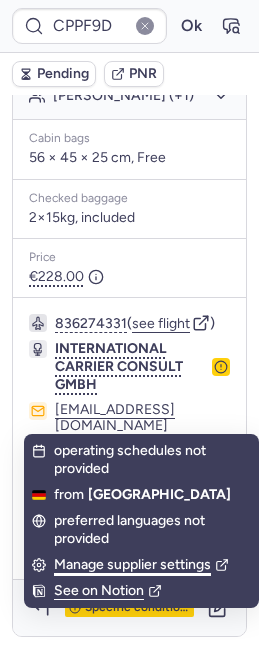 click on "Manage supplier settings" at bounding box center (141, 565) 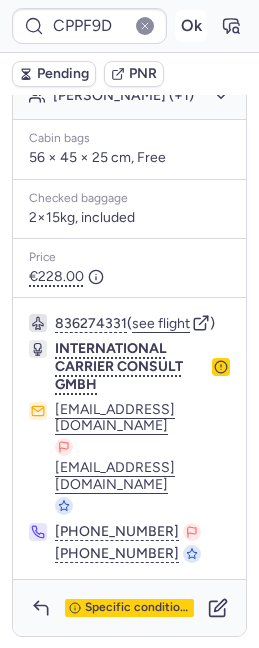 click on "Ok" at bounding box center [191, 26] 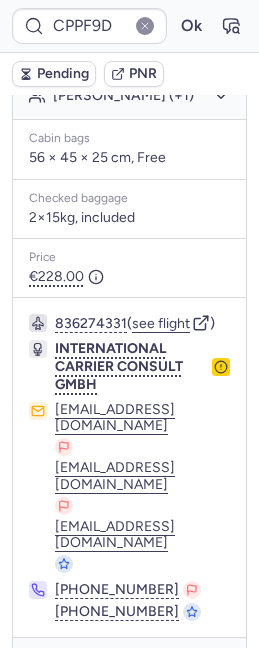 scroll, scrollTop: 548, scrollLeft: 0, axis: vertical 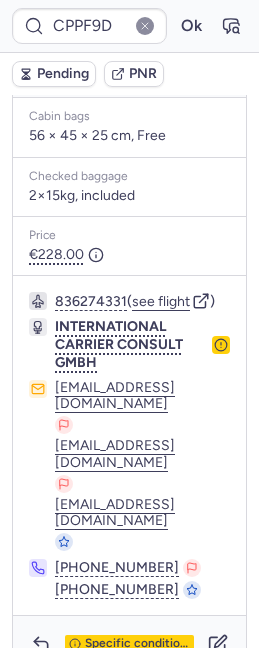 type on "CPA968" 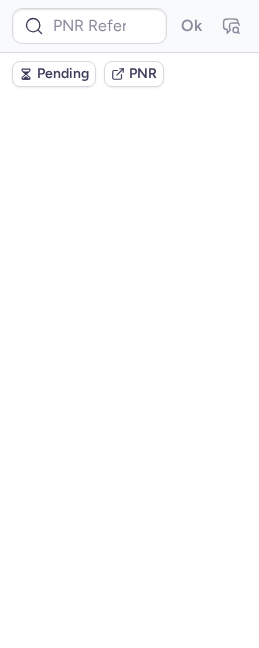 scroll, scrollTop: 0, scrollLeft: 0, axis: both 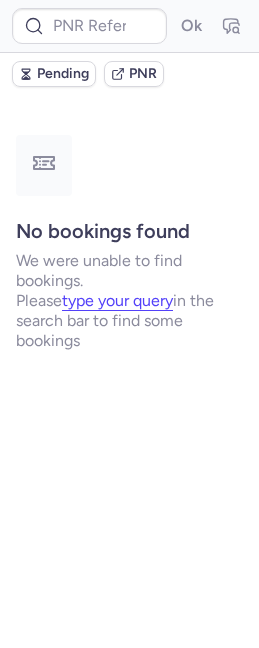 type on "CPCMCL" 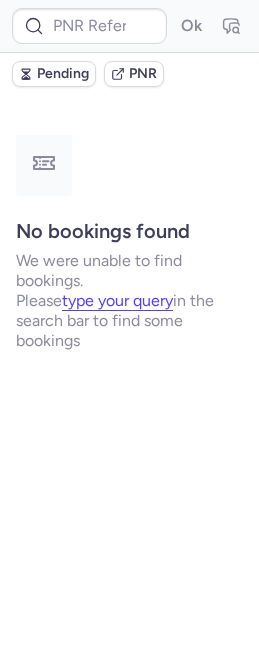 type on "CPK6F9" 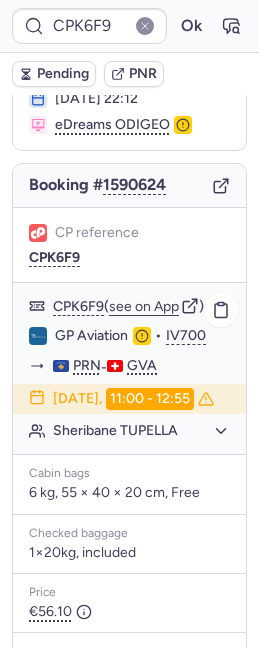 scroll, scrollTop: 149, scrollLeft: 0, axis: vertical 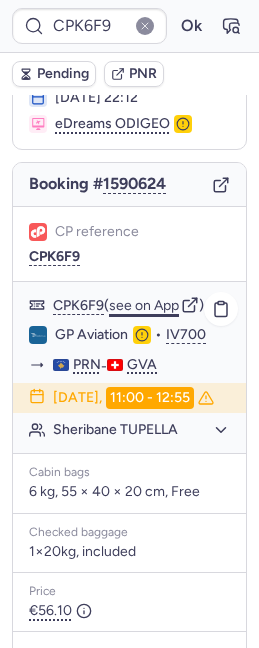click on "see on App" 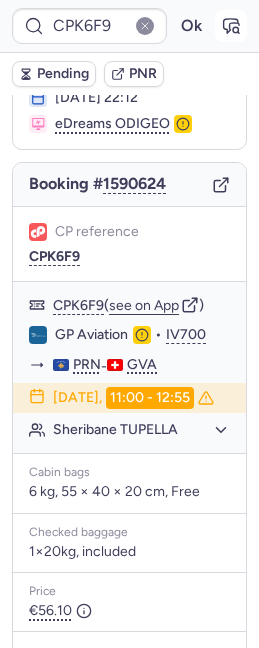 click 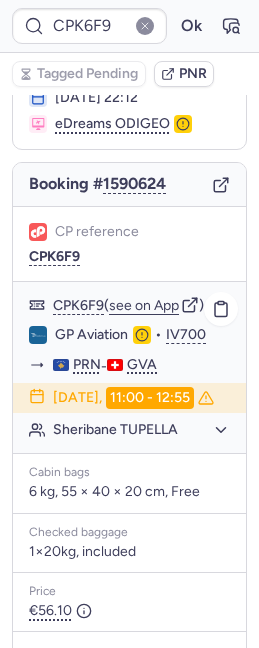 scroll, scrollTop: 381, scrollLeft: 0, axis: vertical 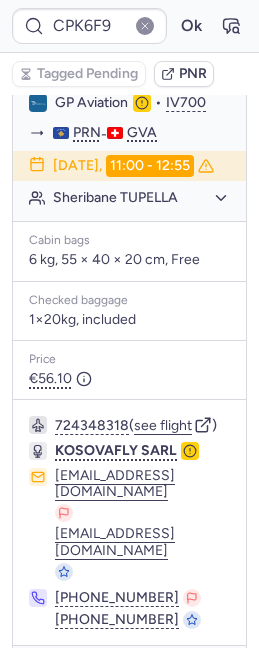 click 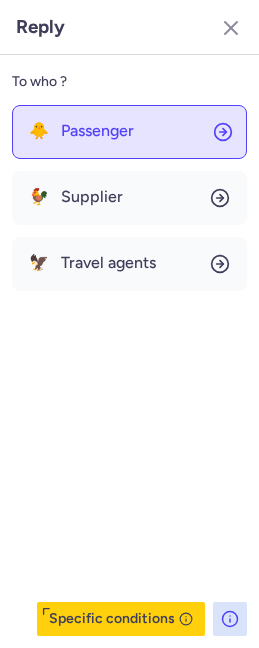 click on "Passenger" at bounding box center (97, 131) 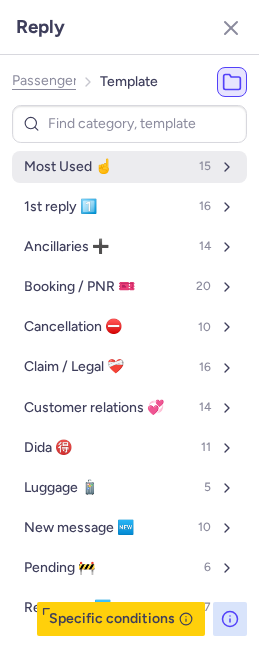 click on "Most Used ☝️ 15" at bounding box center [129, 167] 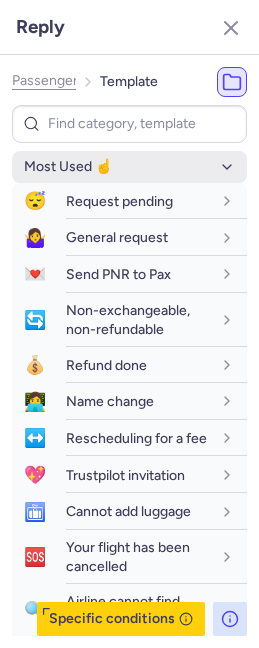 click on "Most Used ☝️" at bounding box center [129, 167] 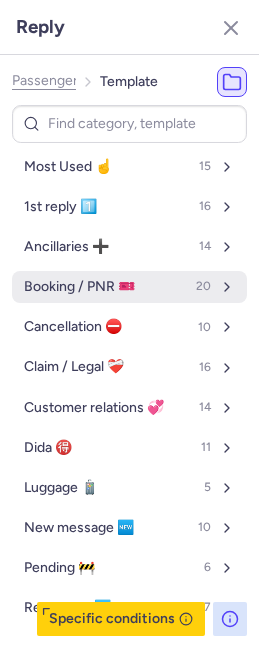 click on "Booking / PNR 🎫" at bounding box center [79, 287] 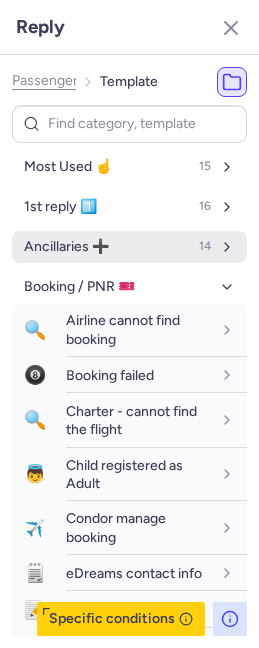 click on "Ancillaries ➕ 14" at bounding box center (129, 247) 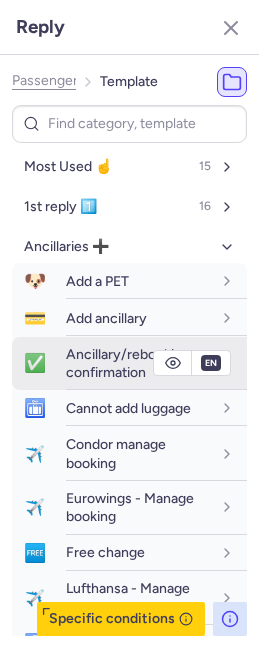 click on "fr en de nl pt es it ru en" at bounding box center (211, 363) 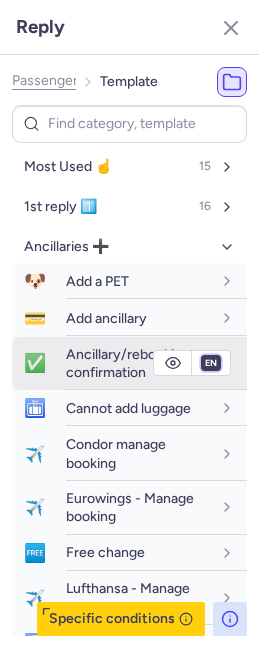 click on "fr en de nl pt es it ru" at bounding box center [211, 363] 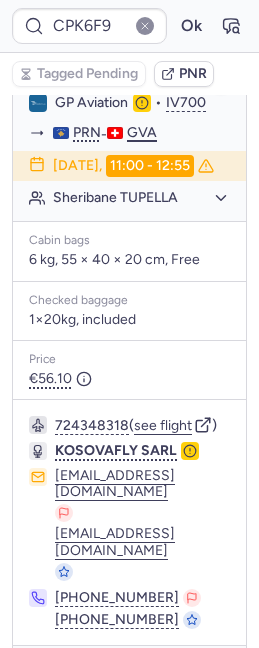 scroll, scrollTop: 0, scrollLeft: 0, axis: both 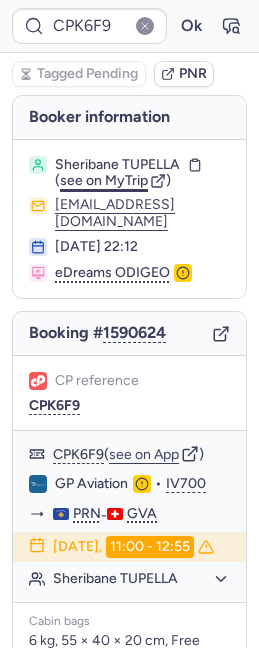 click on "see on MyTrip" at bounding box center (104, 180) 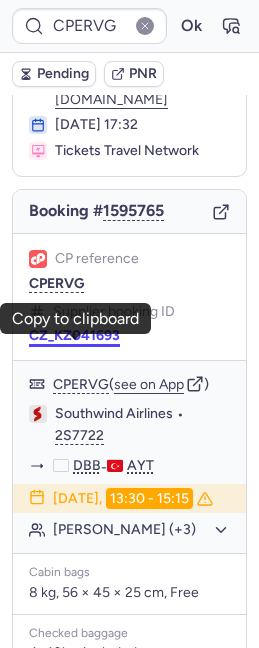 scroll, scrollTop: 0, scrollLeft: 0, axis: both 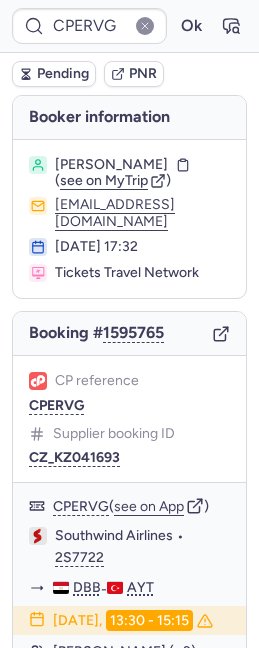 drag, startPoint x: 17, startPoint y: 233, endPoint x: 250, endPoint y: 231, distance: 233.00859 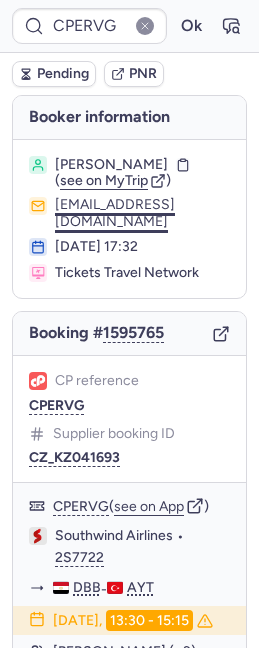 click on "[EMAIL_ADDRESS][DOMAIN_NAME]" 